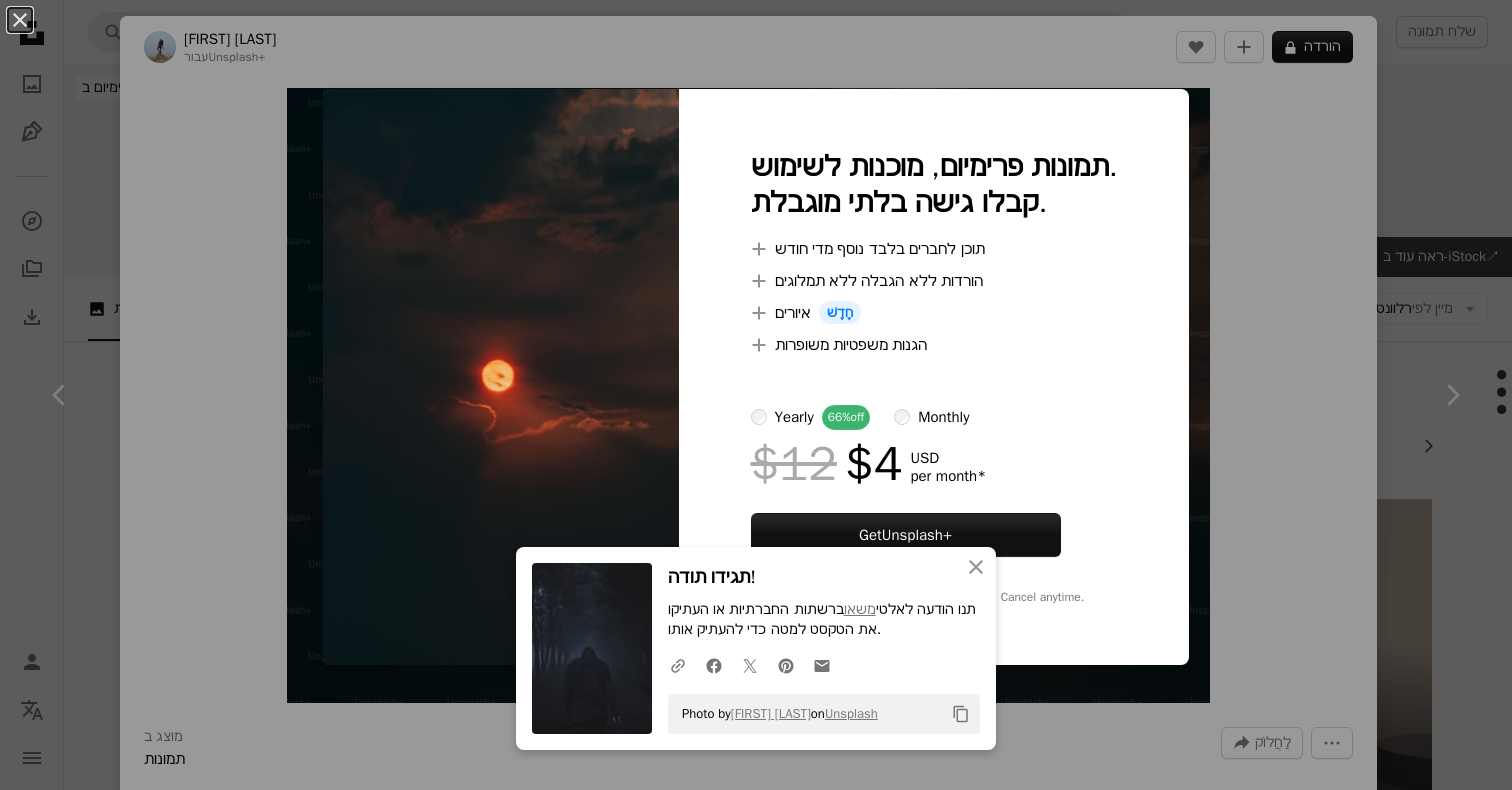 scroll, scrollTop: 9586, scrollLeft: 0, axis: vertical 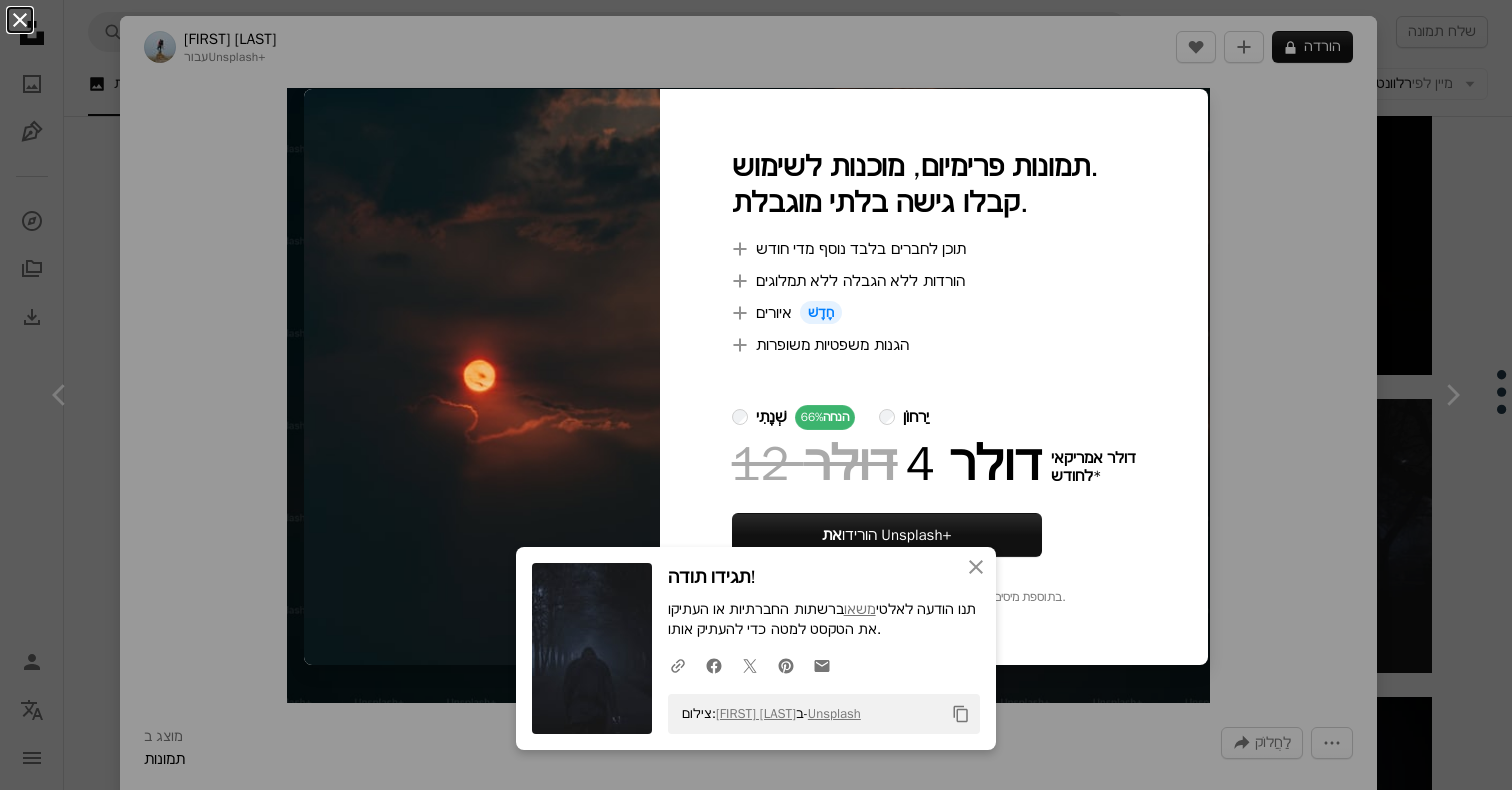 click on "An X shape" at bounding box center (20, 20) 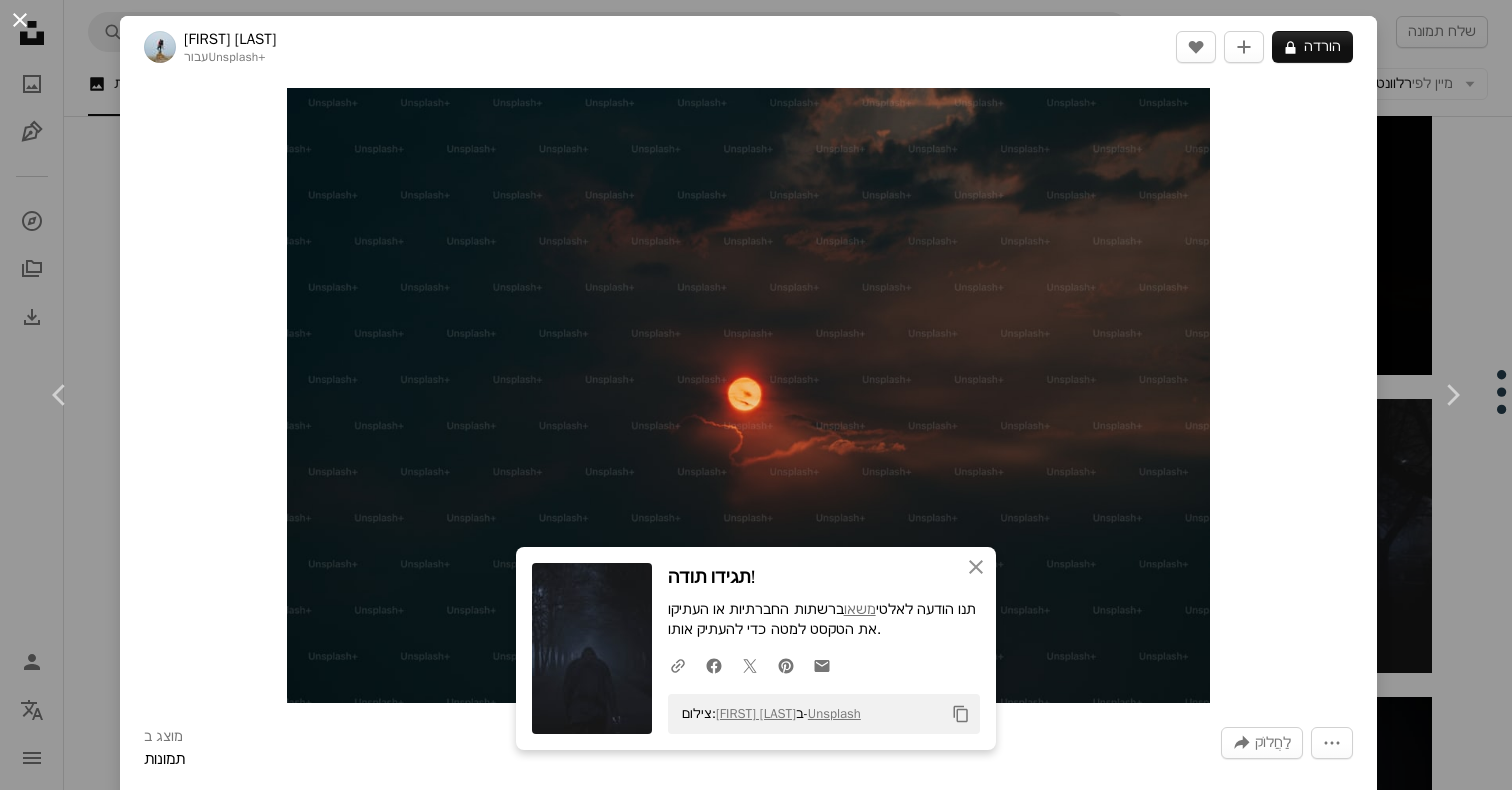 click on "An X shape" at bounding box center (20, 20) 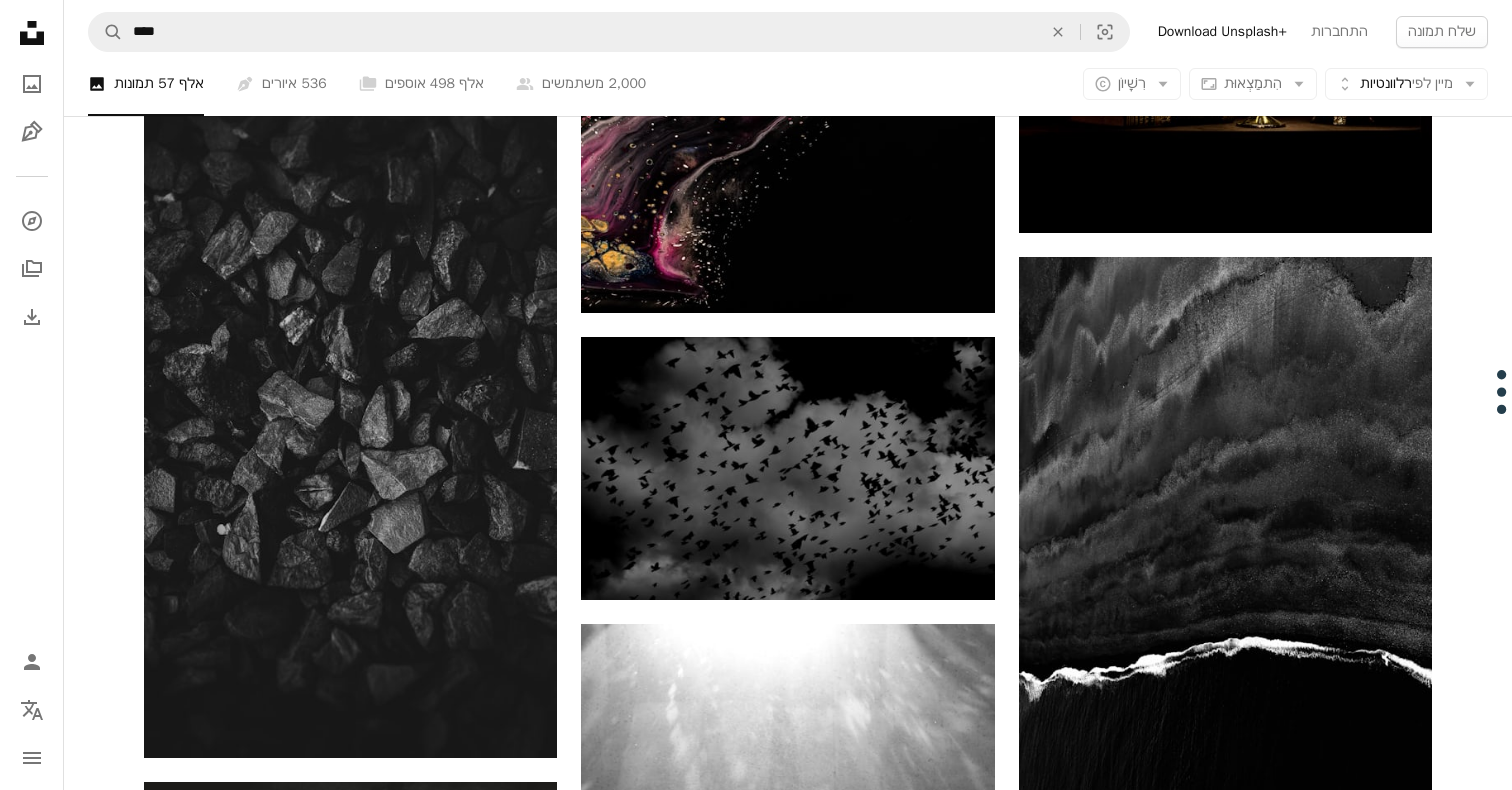 scroll, scrollTop: 6555, scrollLeft: 0, axis: vertical 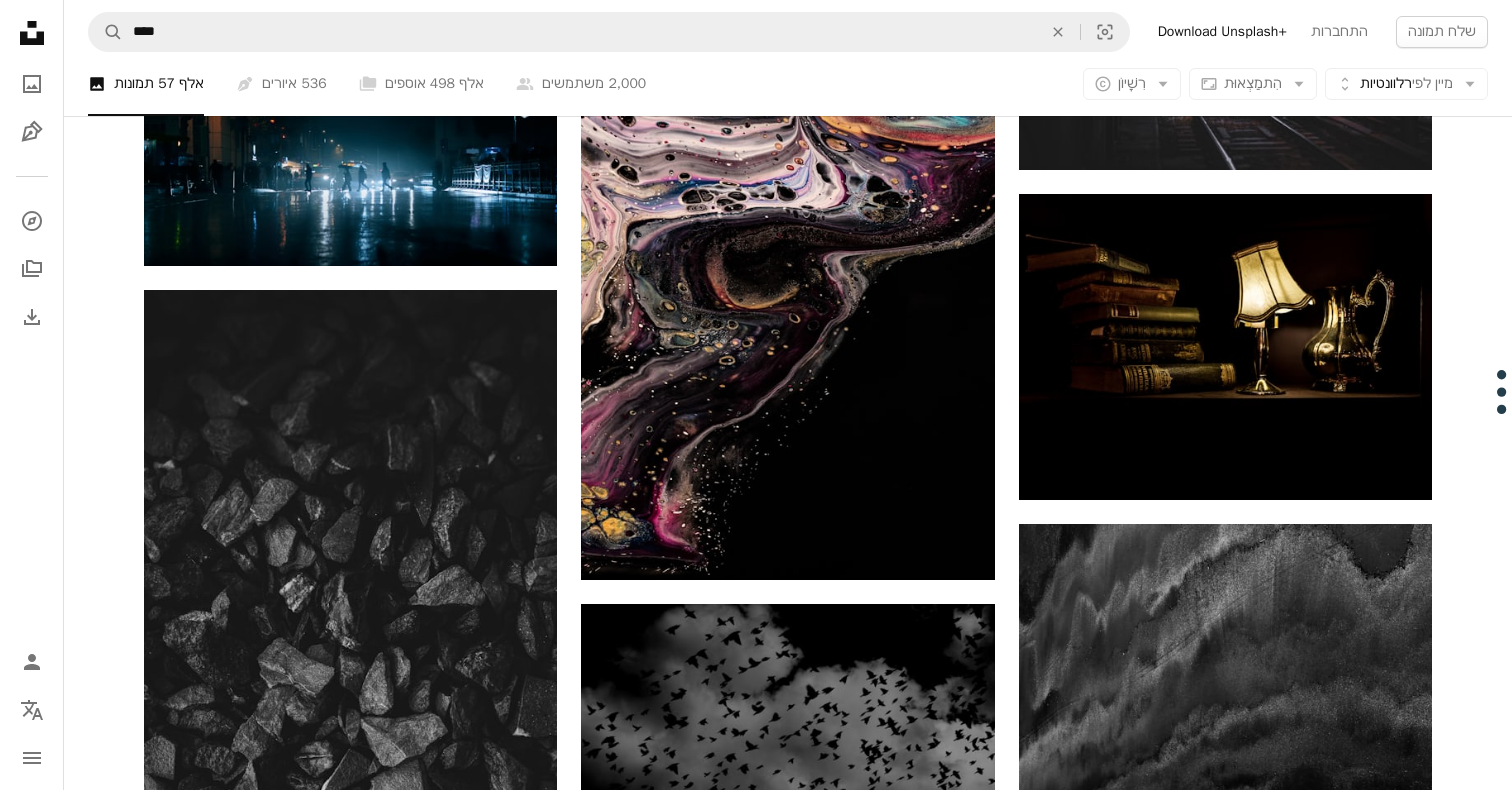 click on "A magnifying glass **** An X shape Visual search הורידו את Unsplash+ התחברות שלח תמונה" at bounding box center (788, 32) 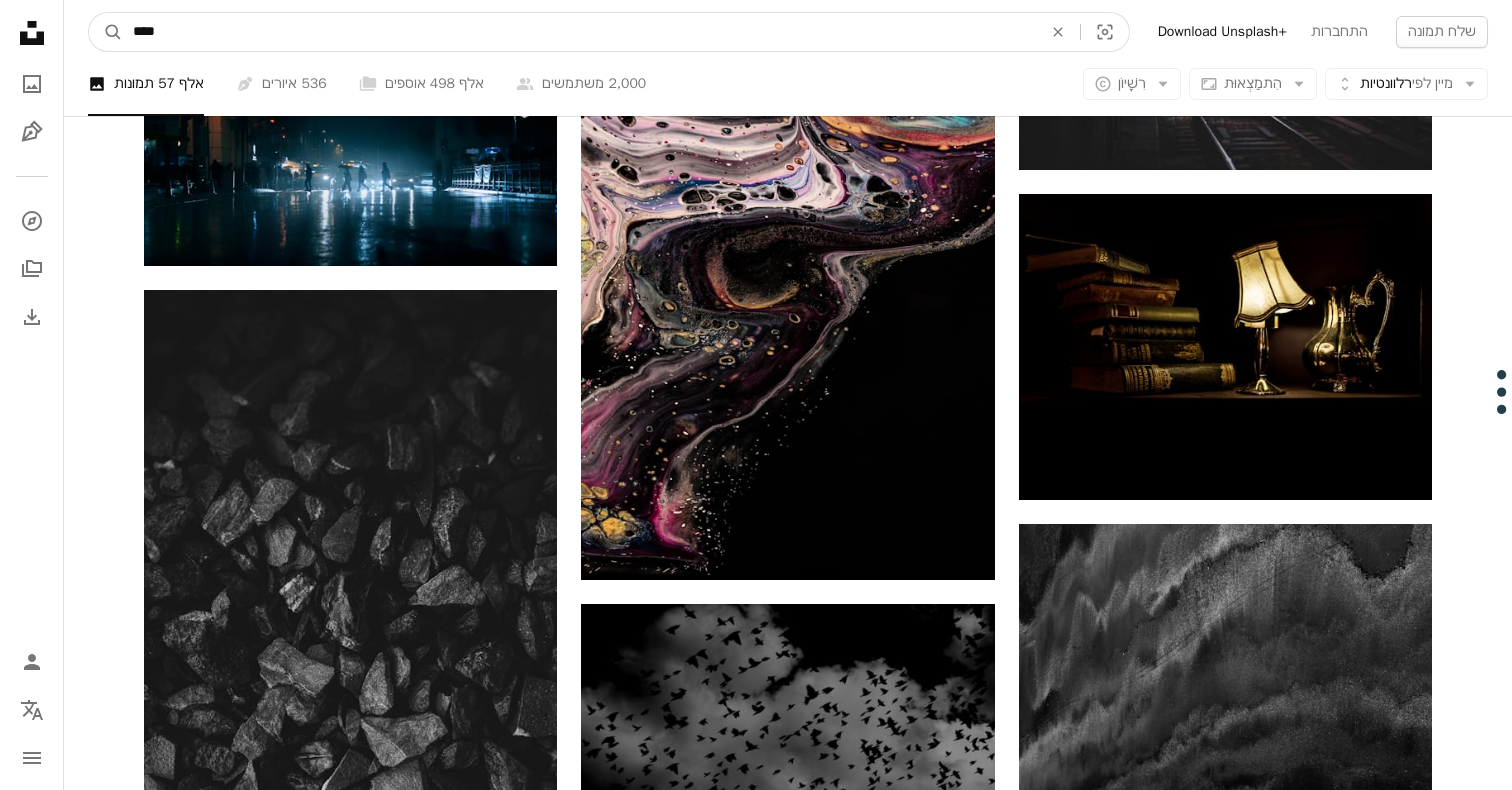 click on "****" at bounding box center (579, 32) 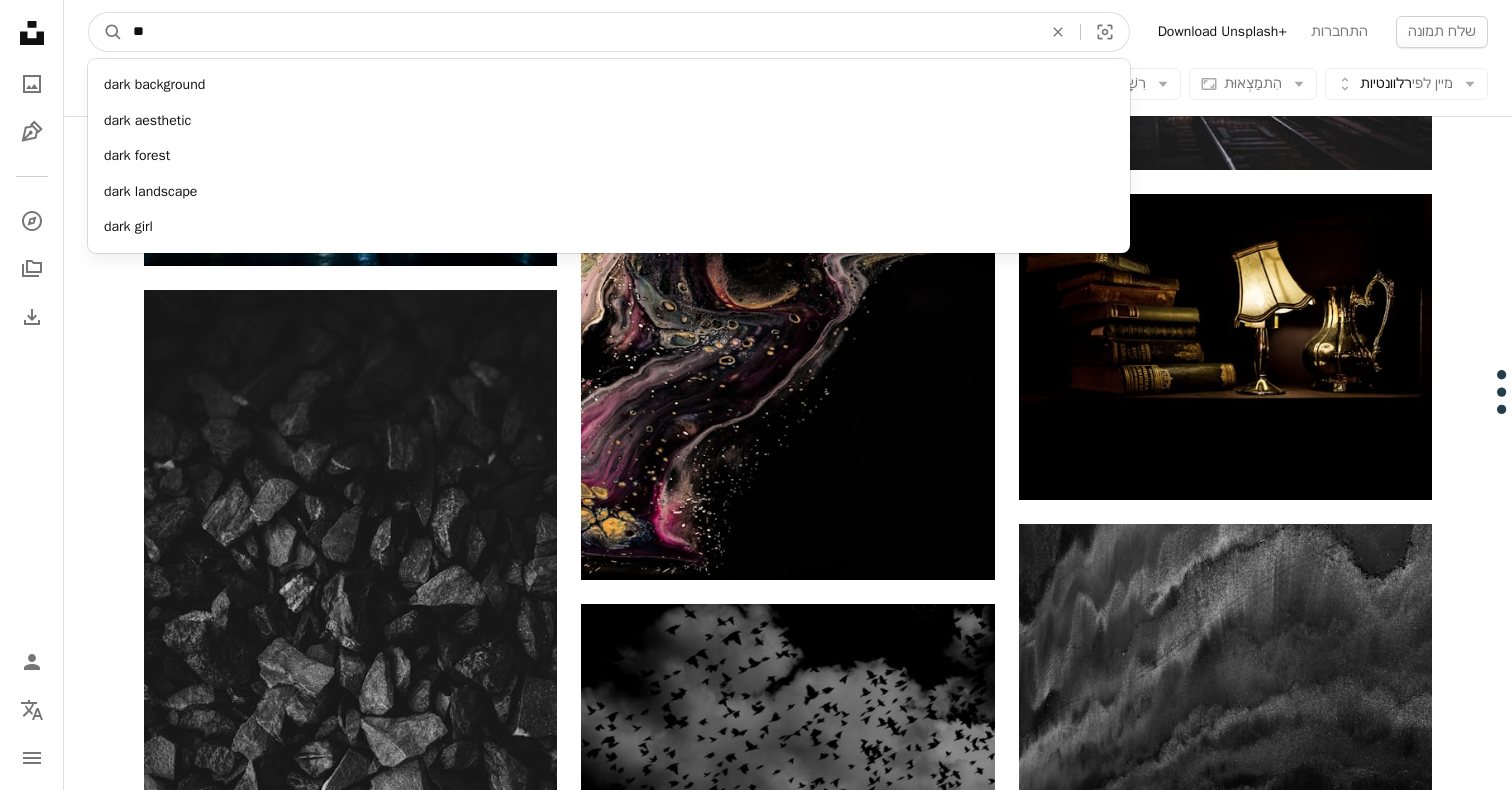 type on "*" 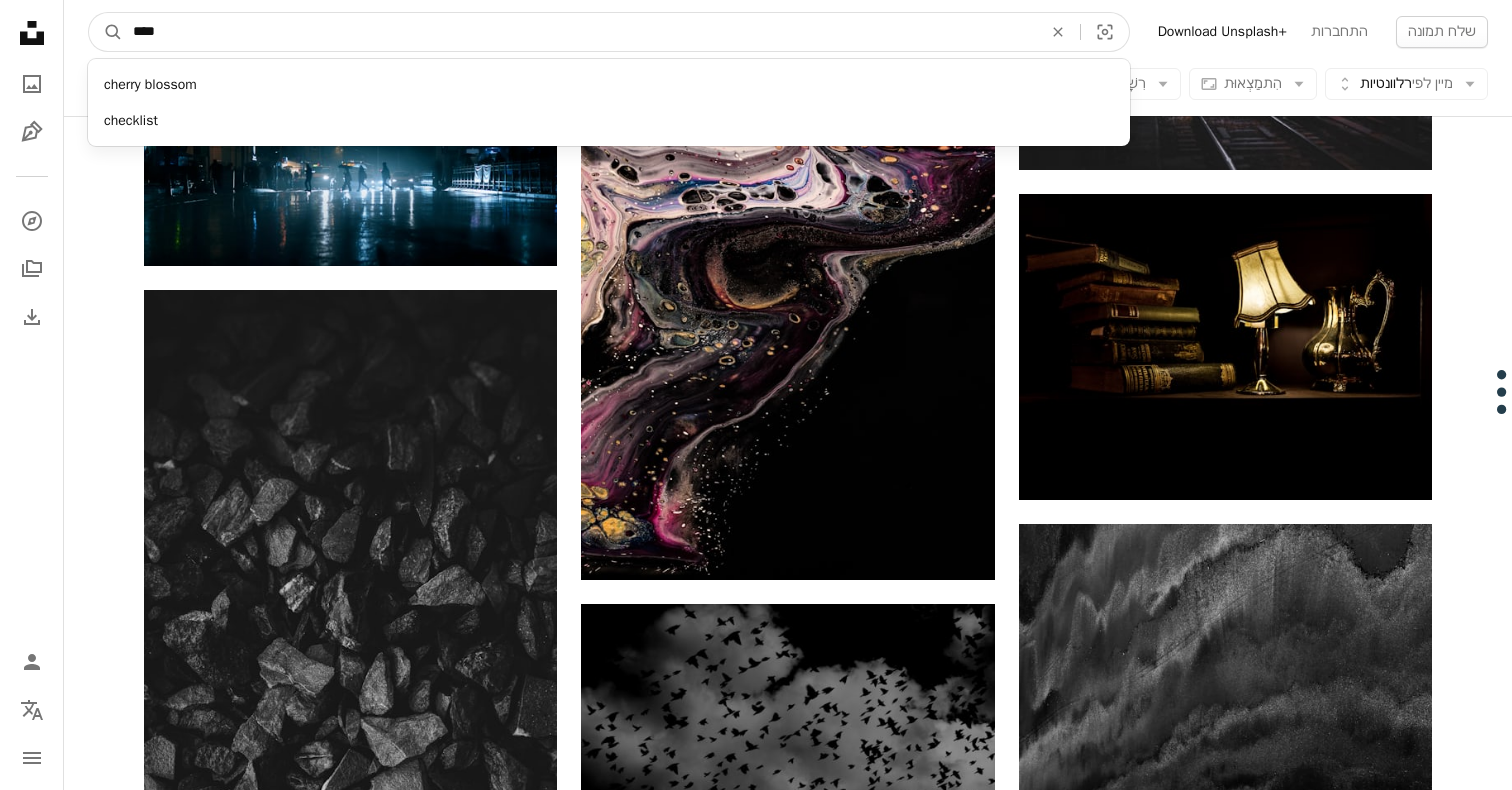 type on "*****" 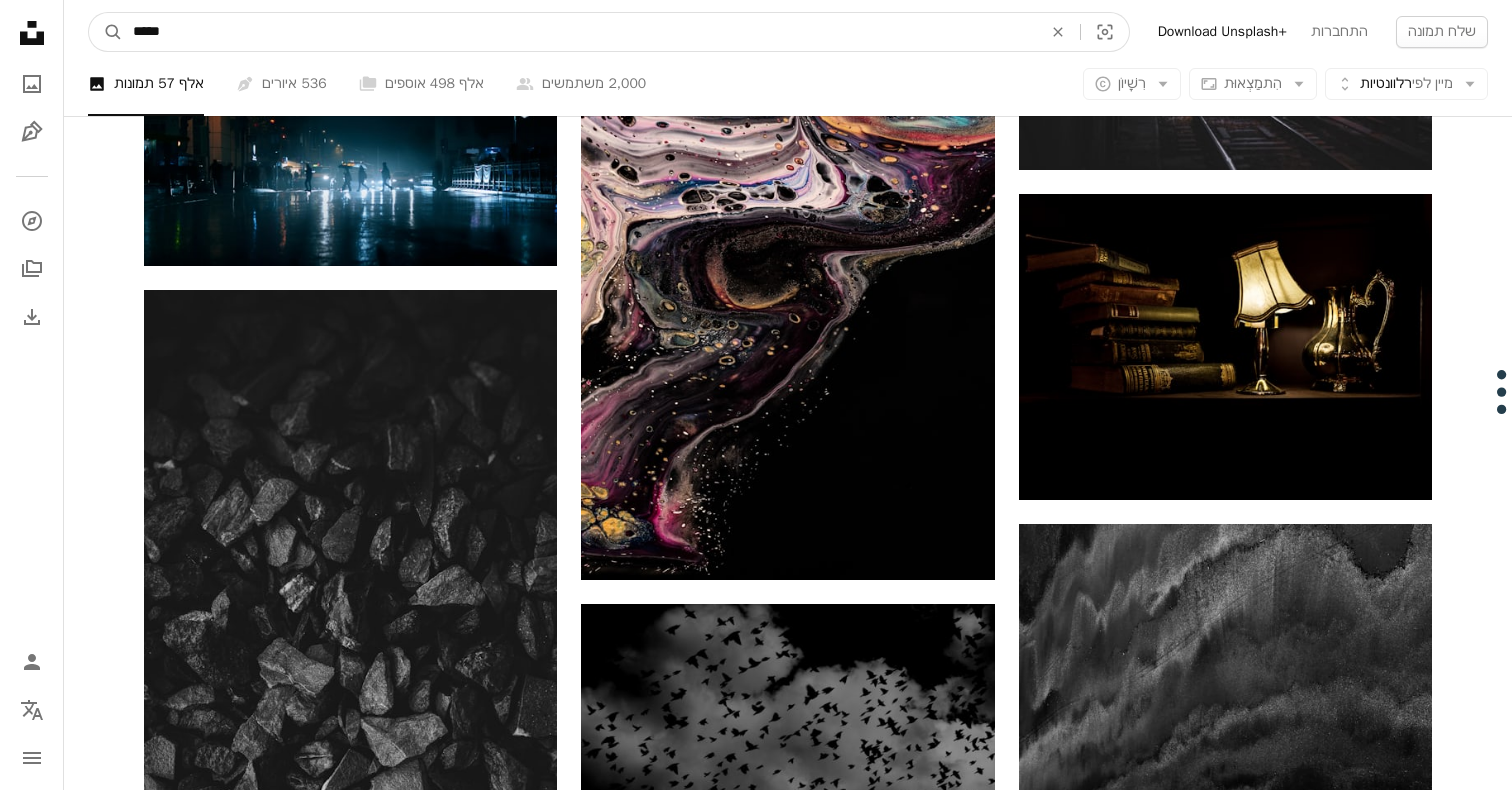 click on "A magnifying glass" at bounding box center (106, 32) 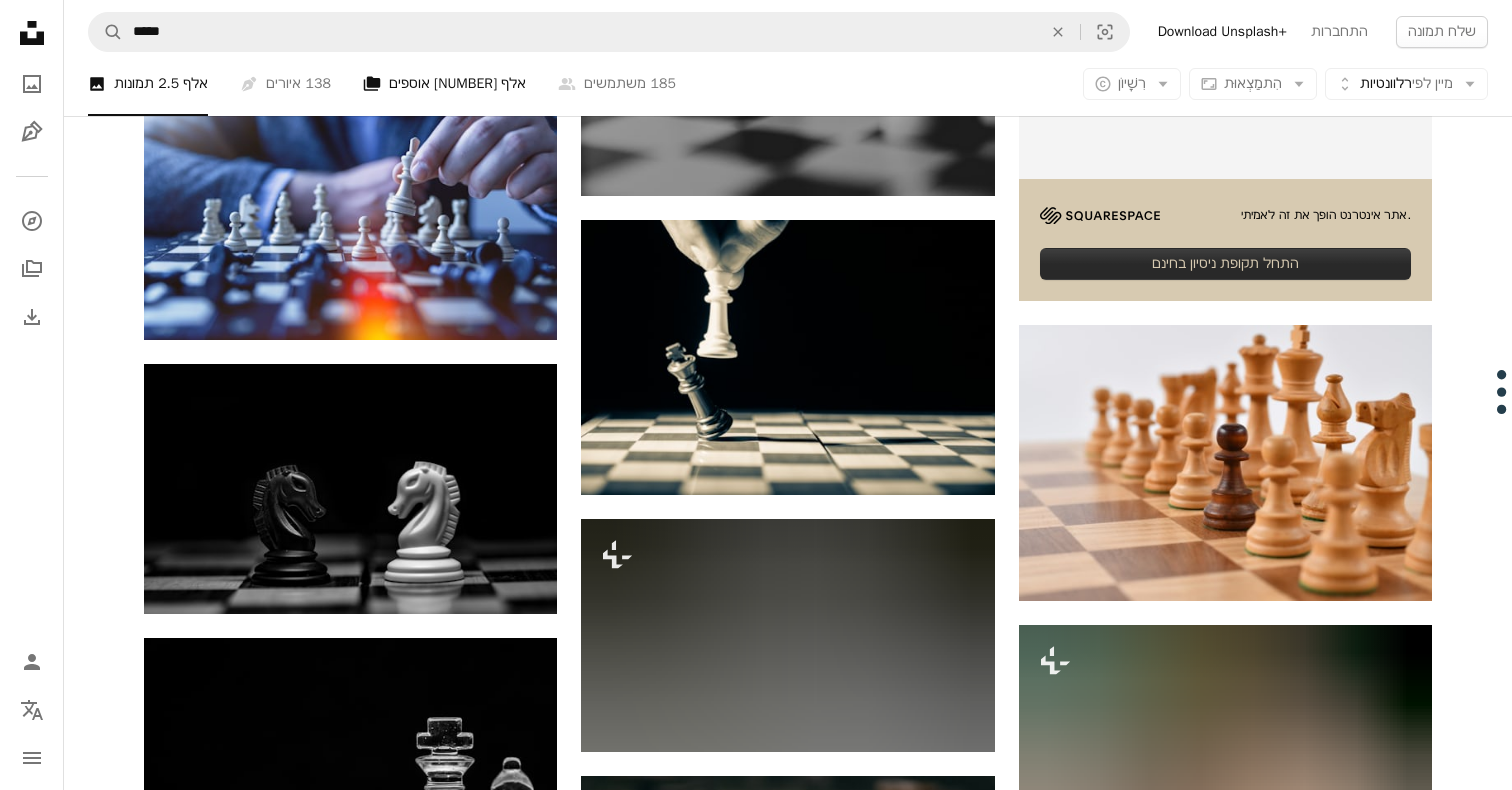scroll, scrollTop: 733, scrollLeft: 0, axis: vertical 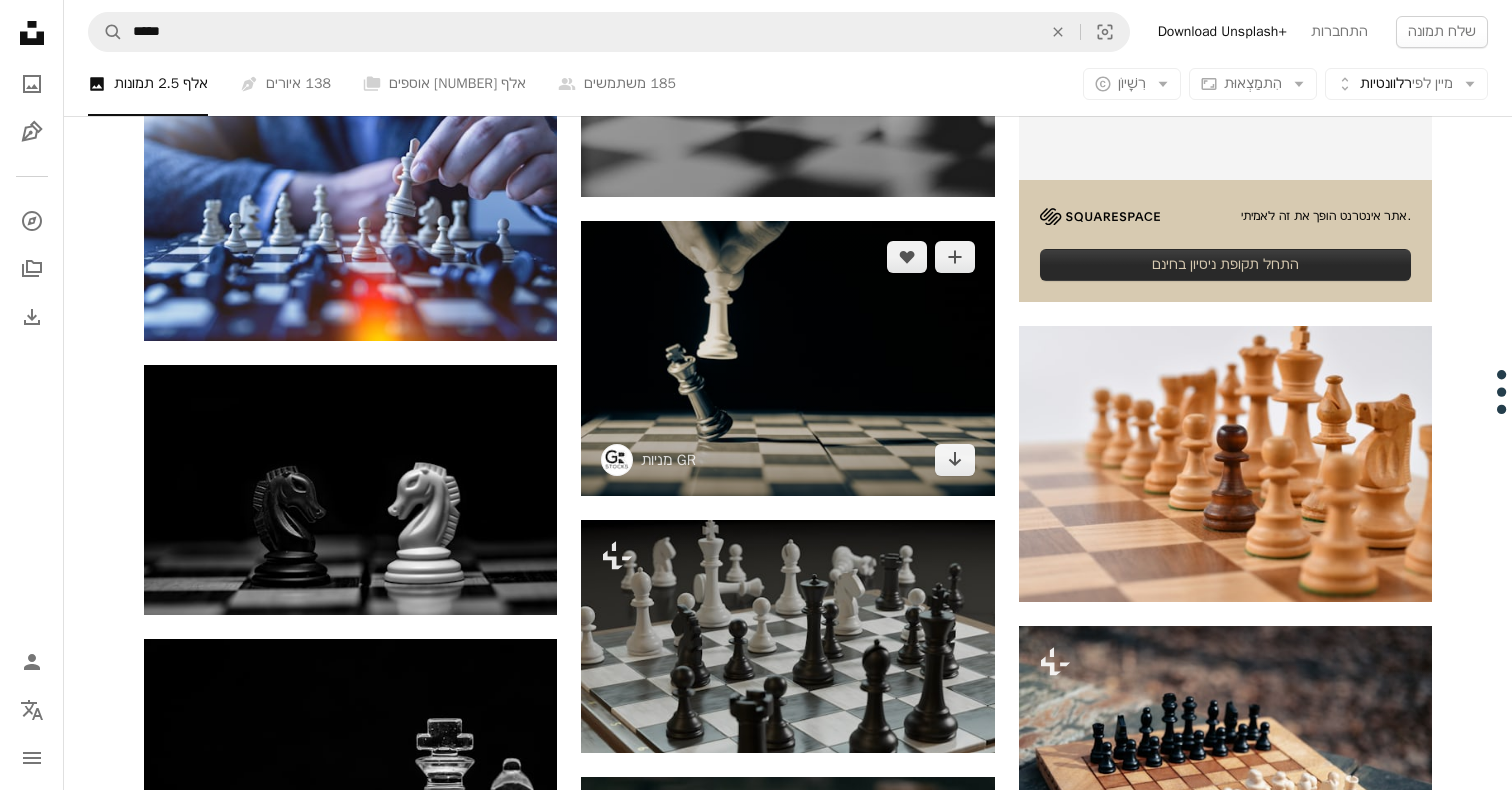 click at bounding box center [787, 358] 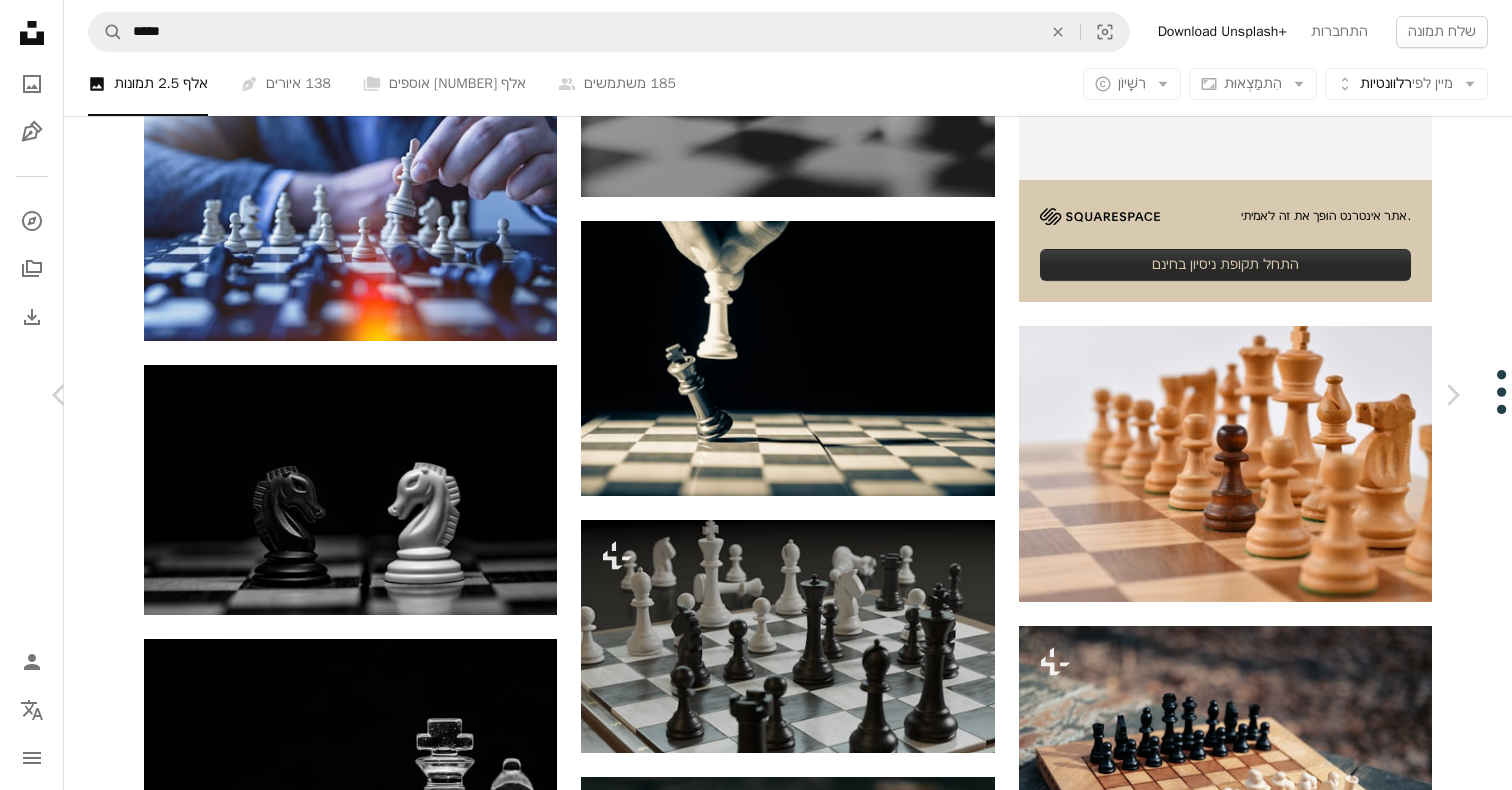 click on "הורדה בחינם" at bounding box center (1268, 3757) 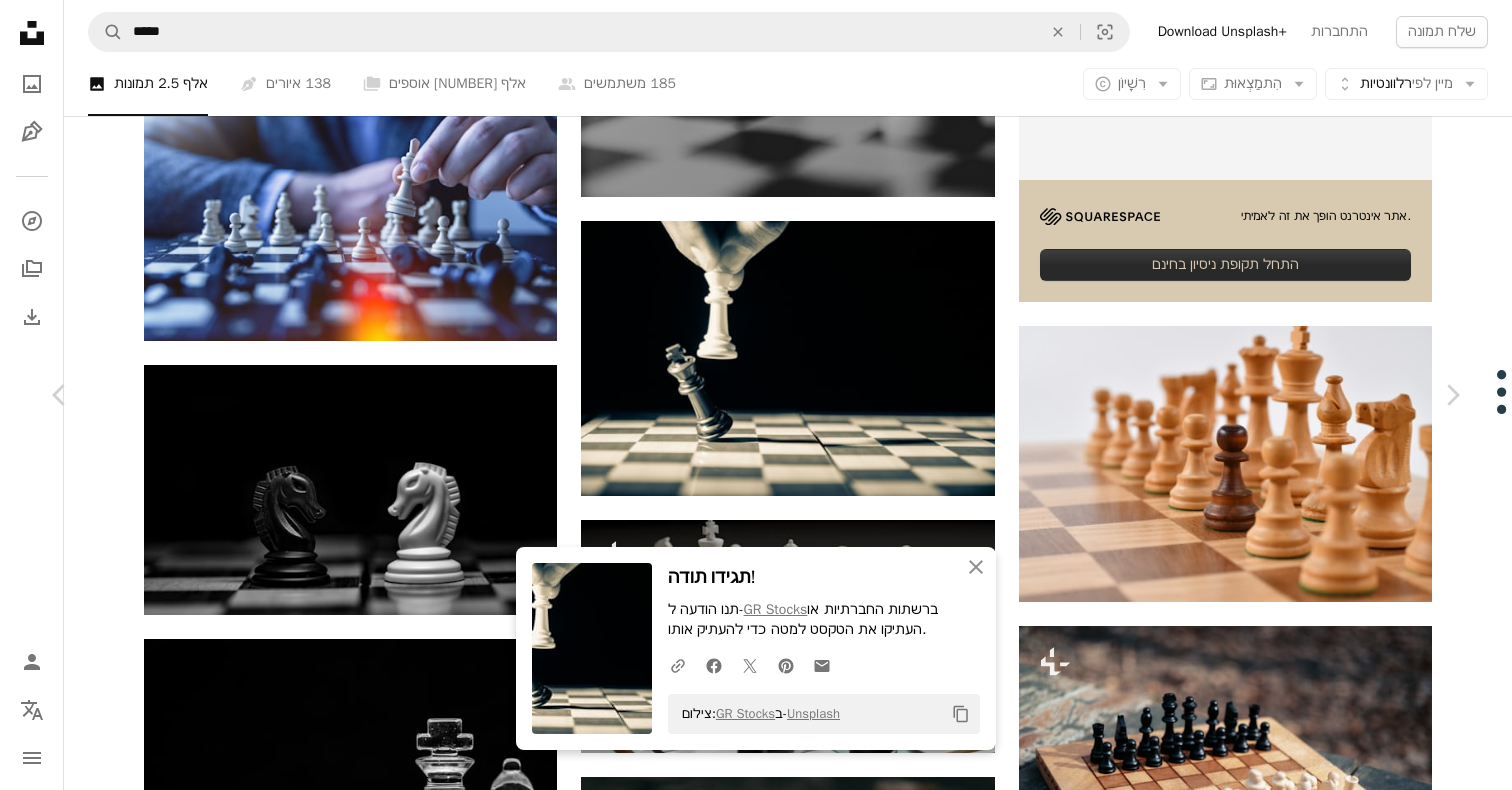 click on "An X shape" at bounding box center (20, 20) 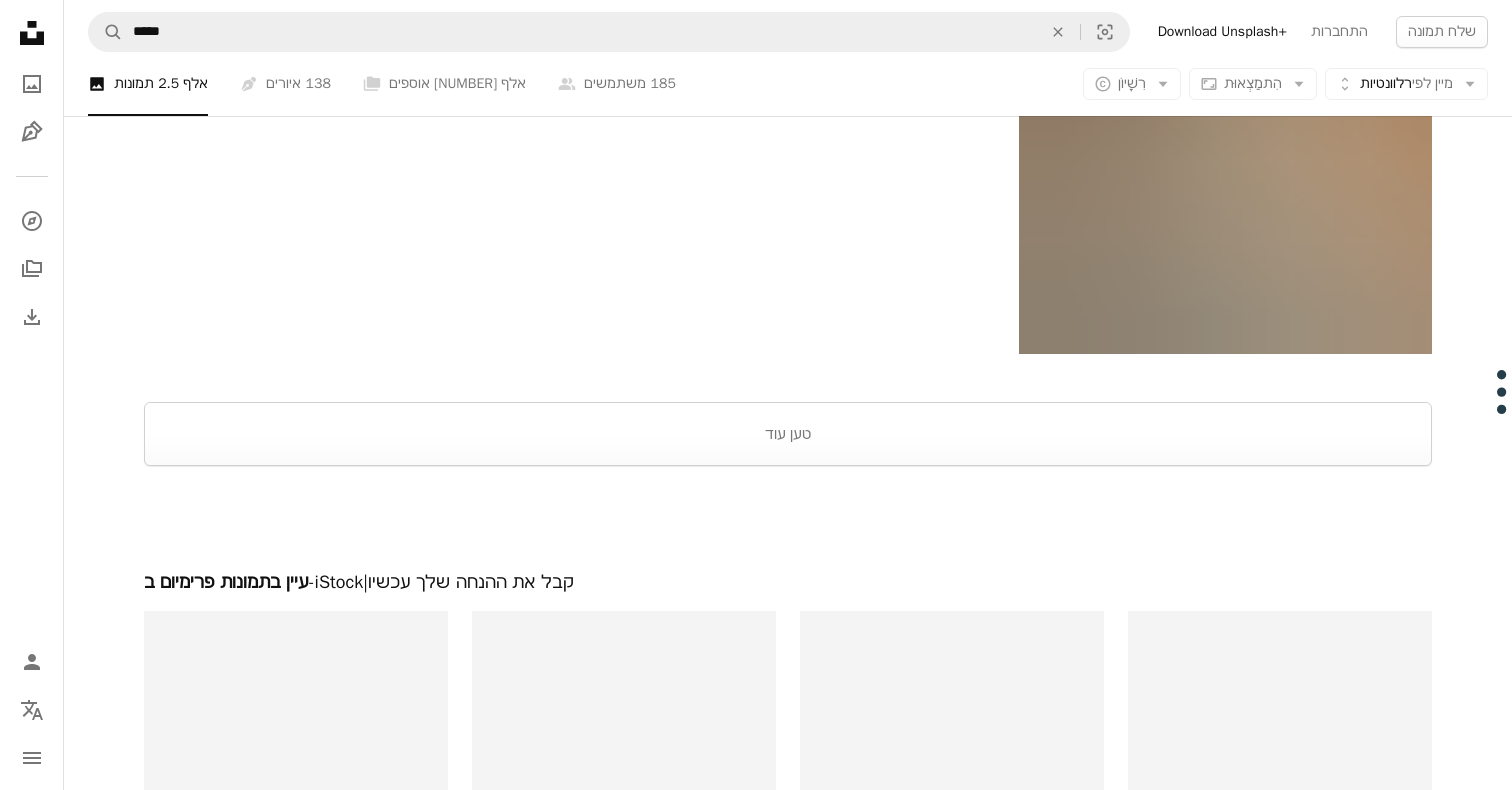 scroll, scrollTop: 3221, scrollLeft: 0, axis: vertical 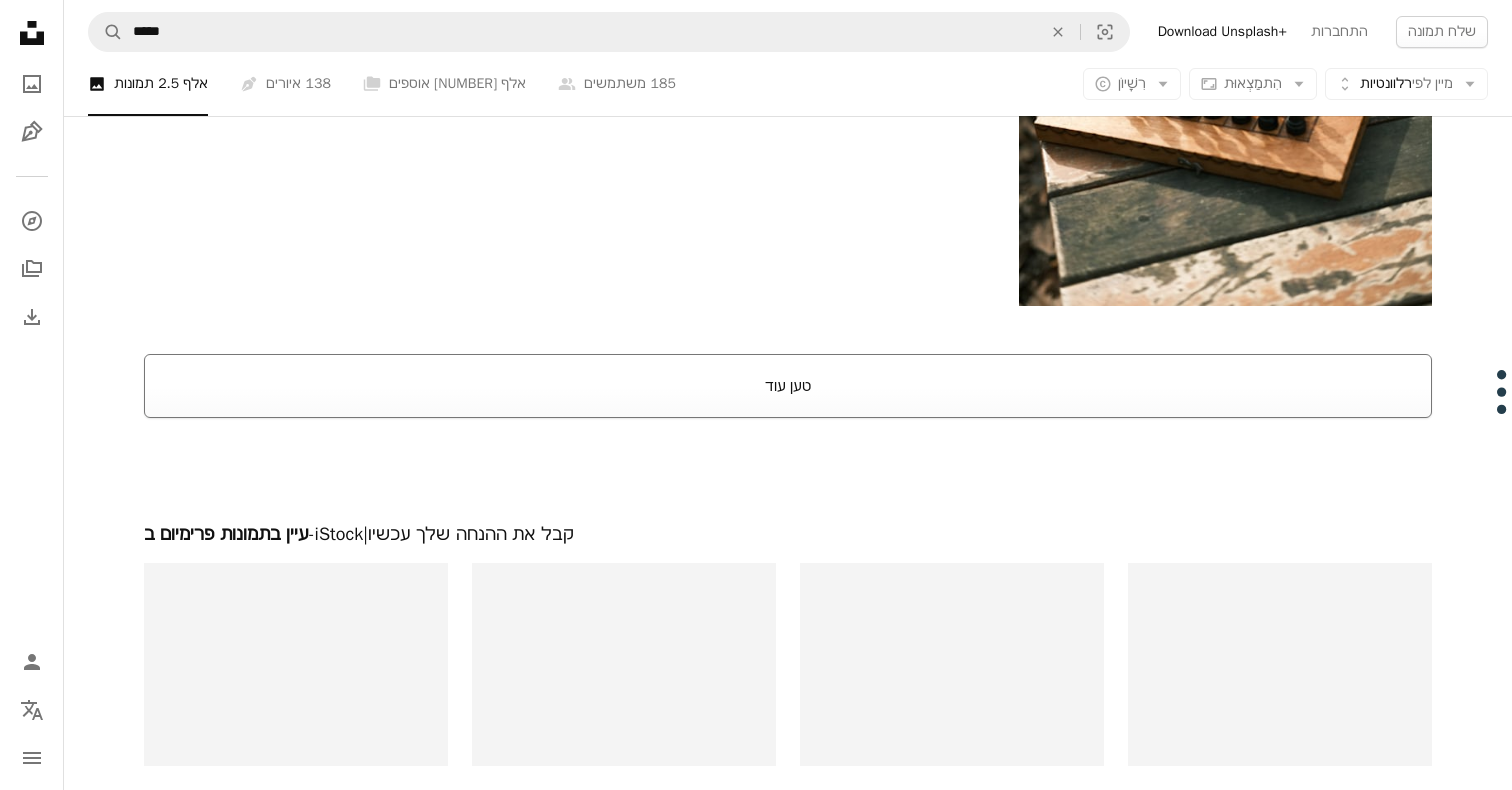 click on "טען עוד" at bounding box center [788, 386] 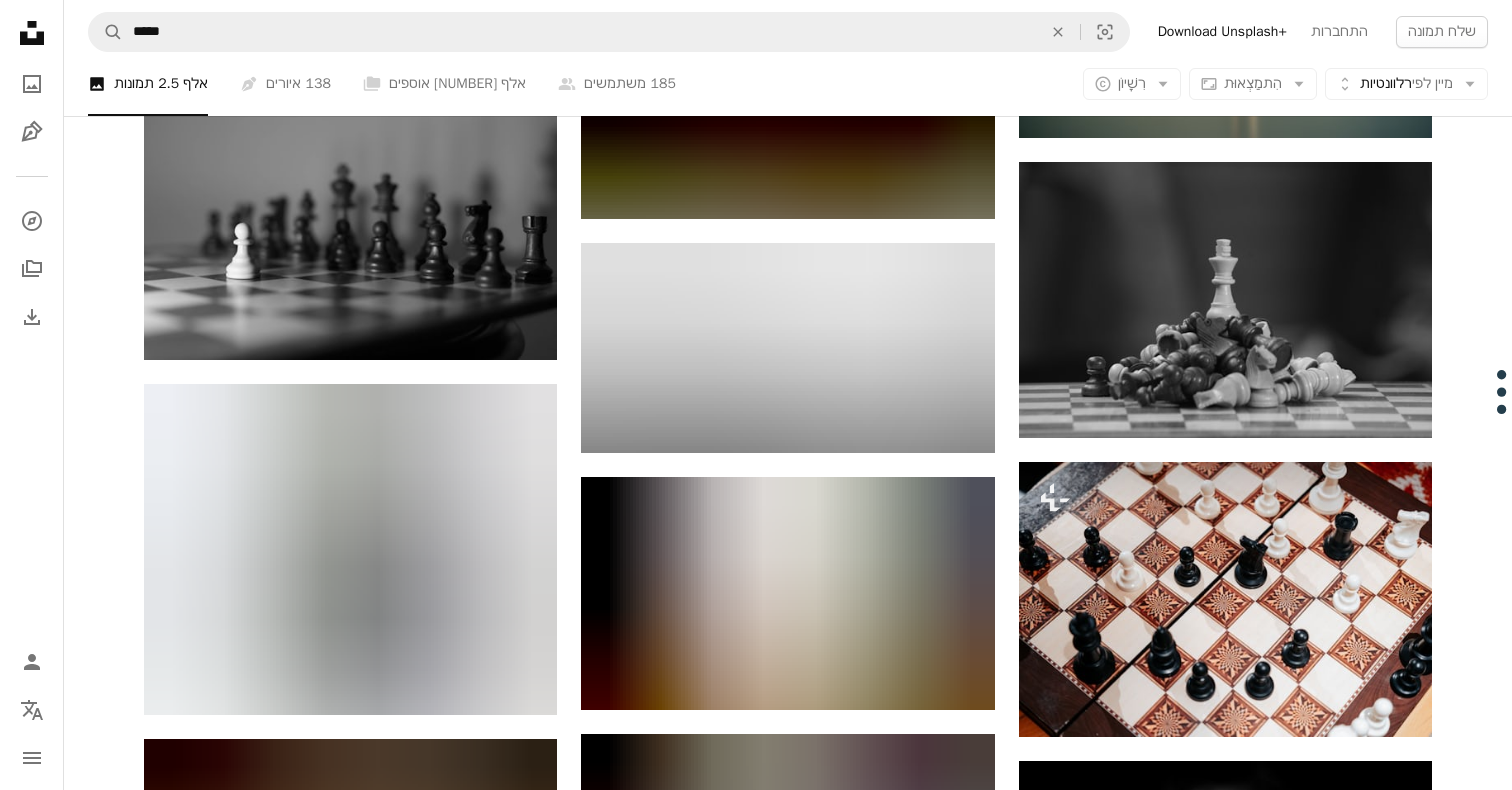 scroll, scrollTop: 11686, scrollLeft: 0, axis: vertical 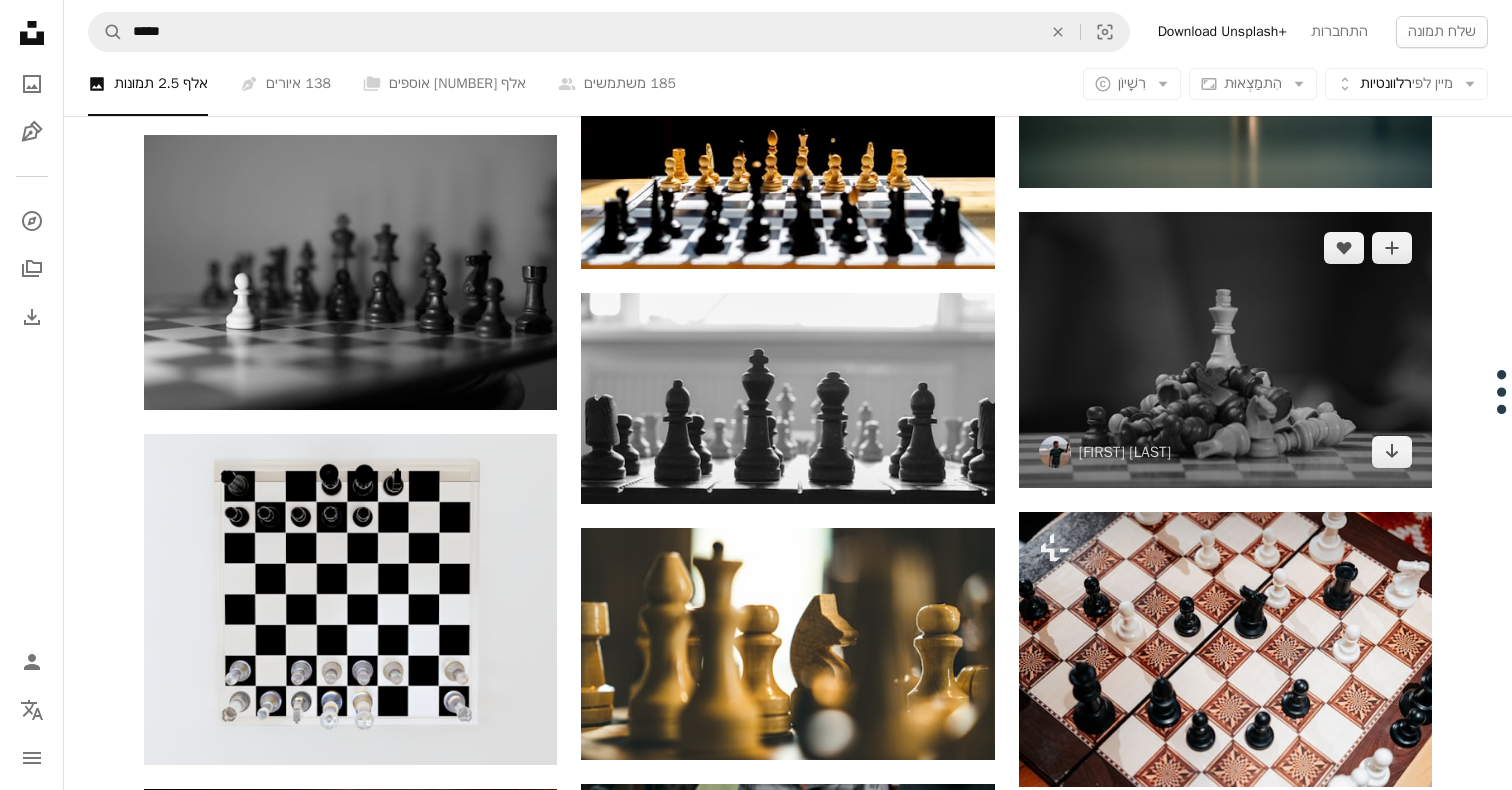 click at bounding box center [1225, 349] 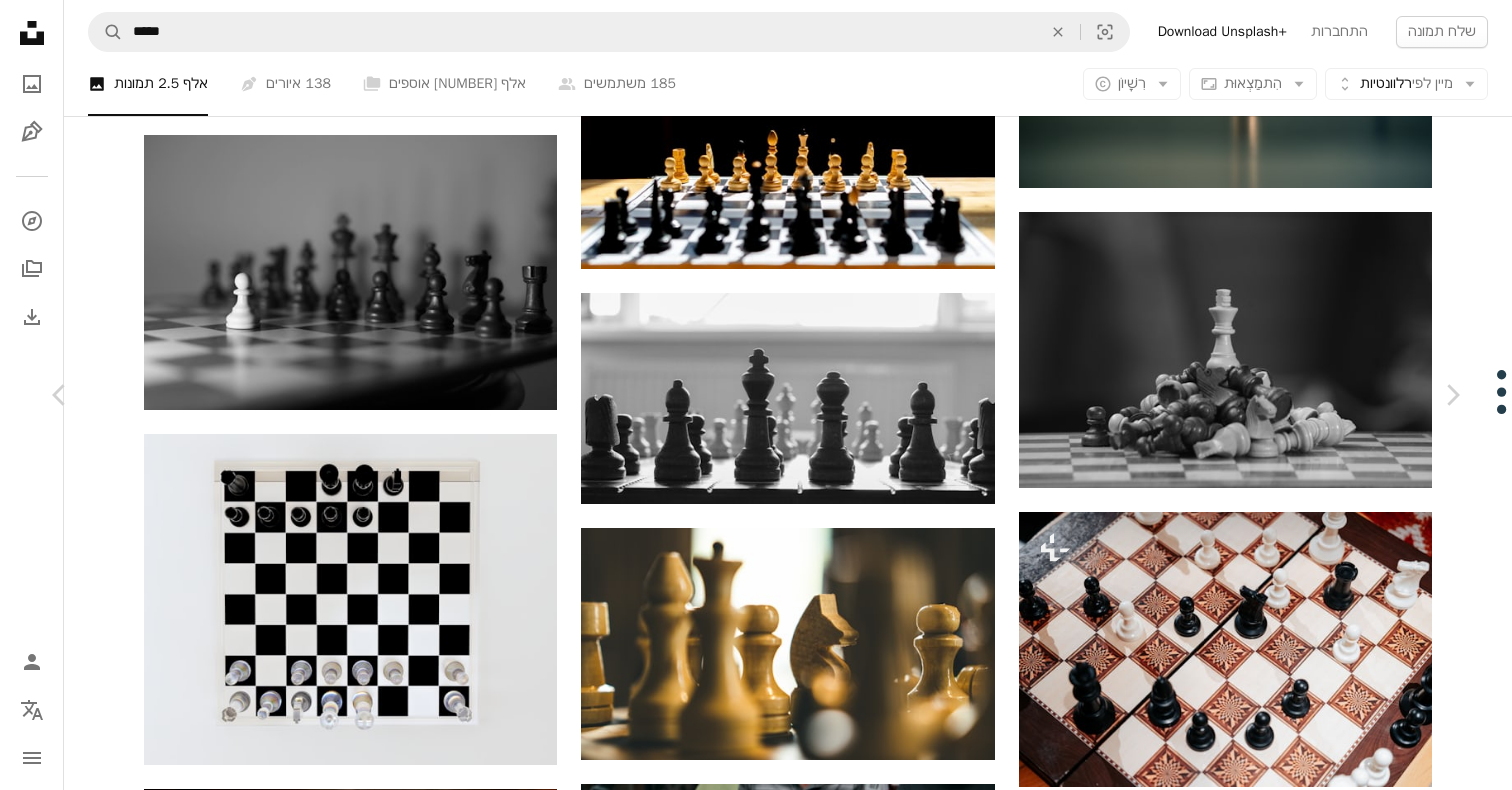 click on "הורדה בחינם" at bounding box center (1268, 5659) 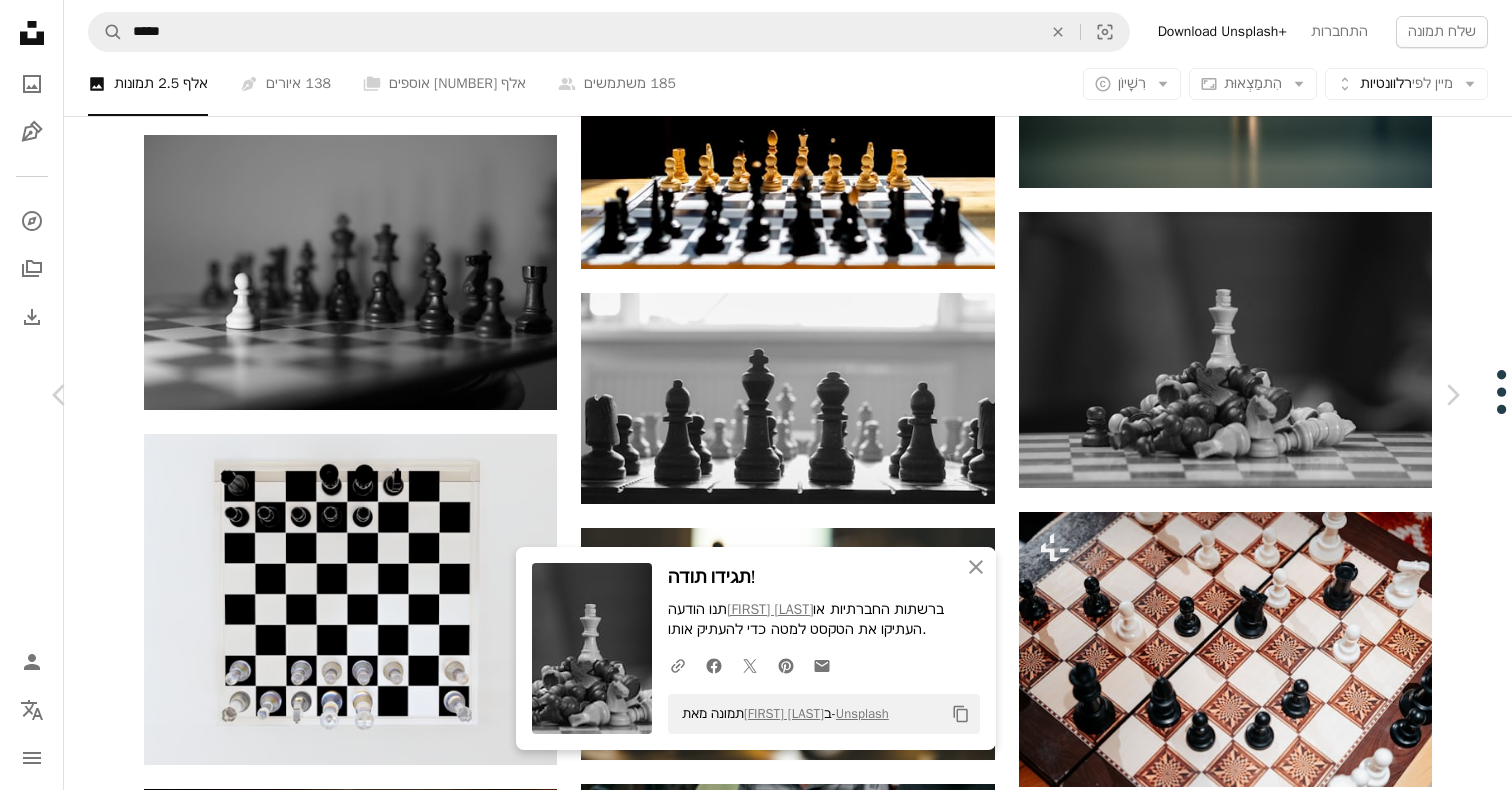 click on "An X shape" at bounding box center [20, 20] 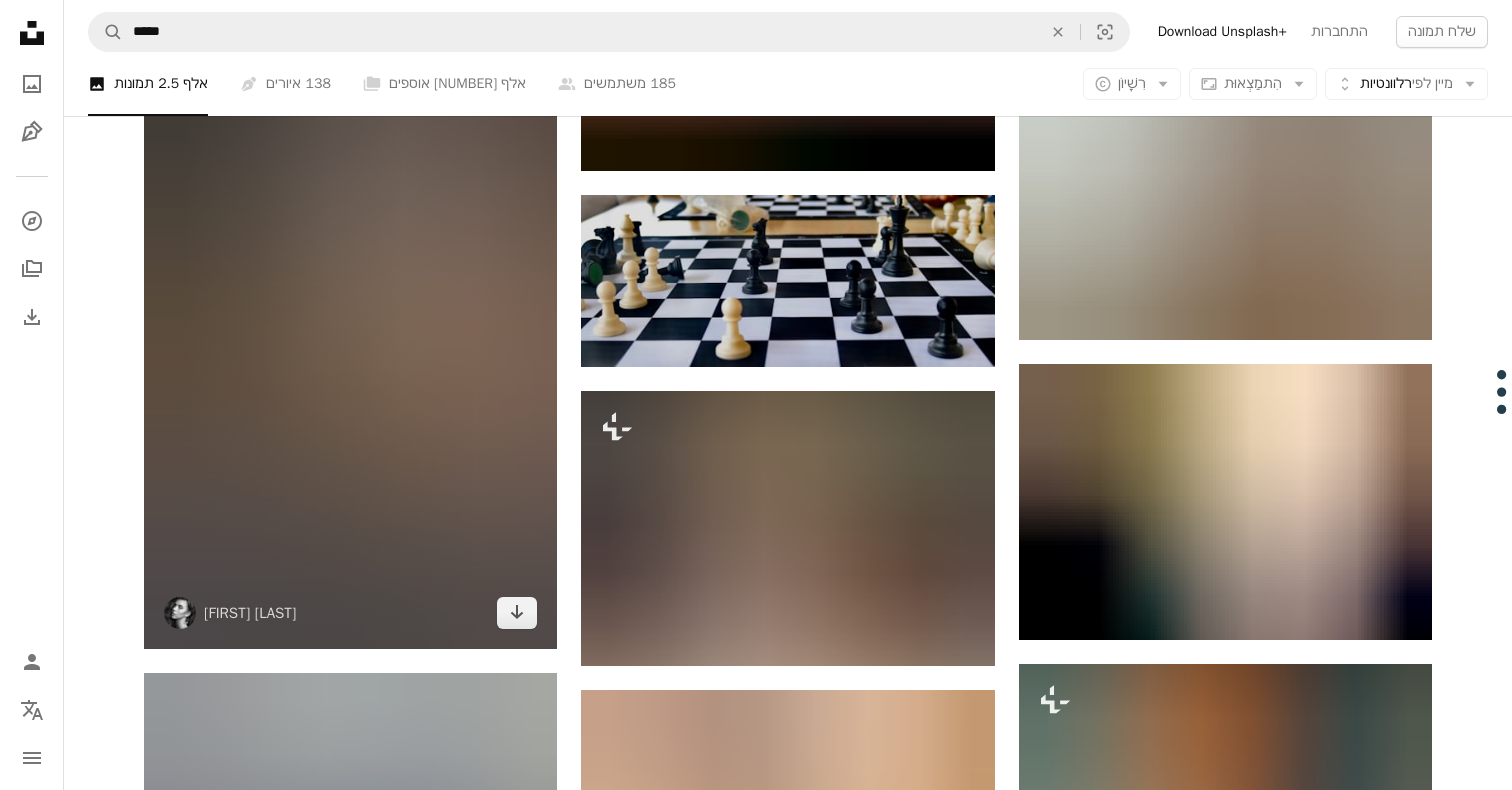 scroll, scrollTop: 25829, scrollLeft: 0, axis: vertical 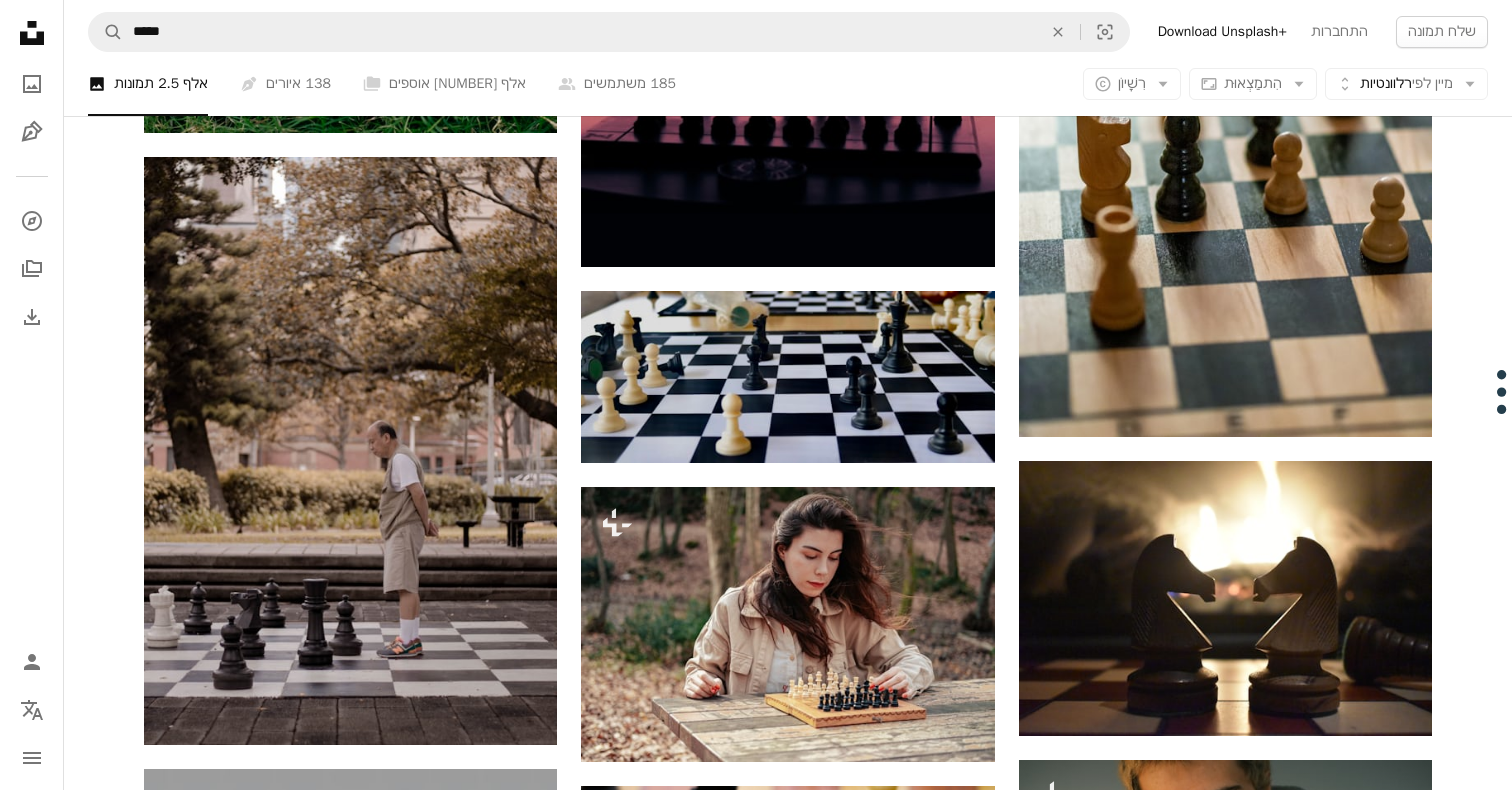 click on "Plus sign for Unsplash+ A heart A plus sign [FIRST] עבור Unsplash+ A lock הורדה A heart A plus sign [BRAND] Arrow pointing down A heart A plus sign [FIRST] [LAST] זמין להשכרה A checkmark inside of a circle Arrow pointing down A heart A plus sign [FIRST] [LAST] זמין להשכרה A checkmark inside of a circle Arrow pointing down A heart A plus sign רֶשֶׁת זמין להשכרה A checkmark inside of a circle Arrow pointing down A heart A plus sign [FIRST] [LAST] זמין להשכרה A checkmark inside of a circle Arrow pointing down A heart A plus sign [FIRST] [LAST] Arrow pointing down A heart A plus sign [FIRST] [LAST] Arrow pointing down A heart A plus sign [FIRST] [LAST] זמין להשכרה A checkmark inside of a circle Arrow pointing down תמונות תואמות למותג ובתקציב לקמפיין הבא שלכם A heart עבור" at bounding box center [788, -6402] 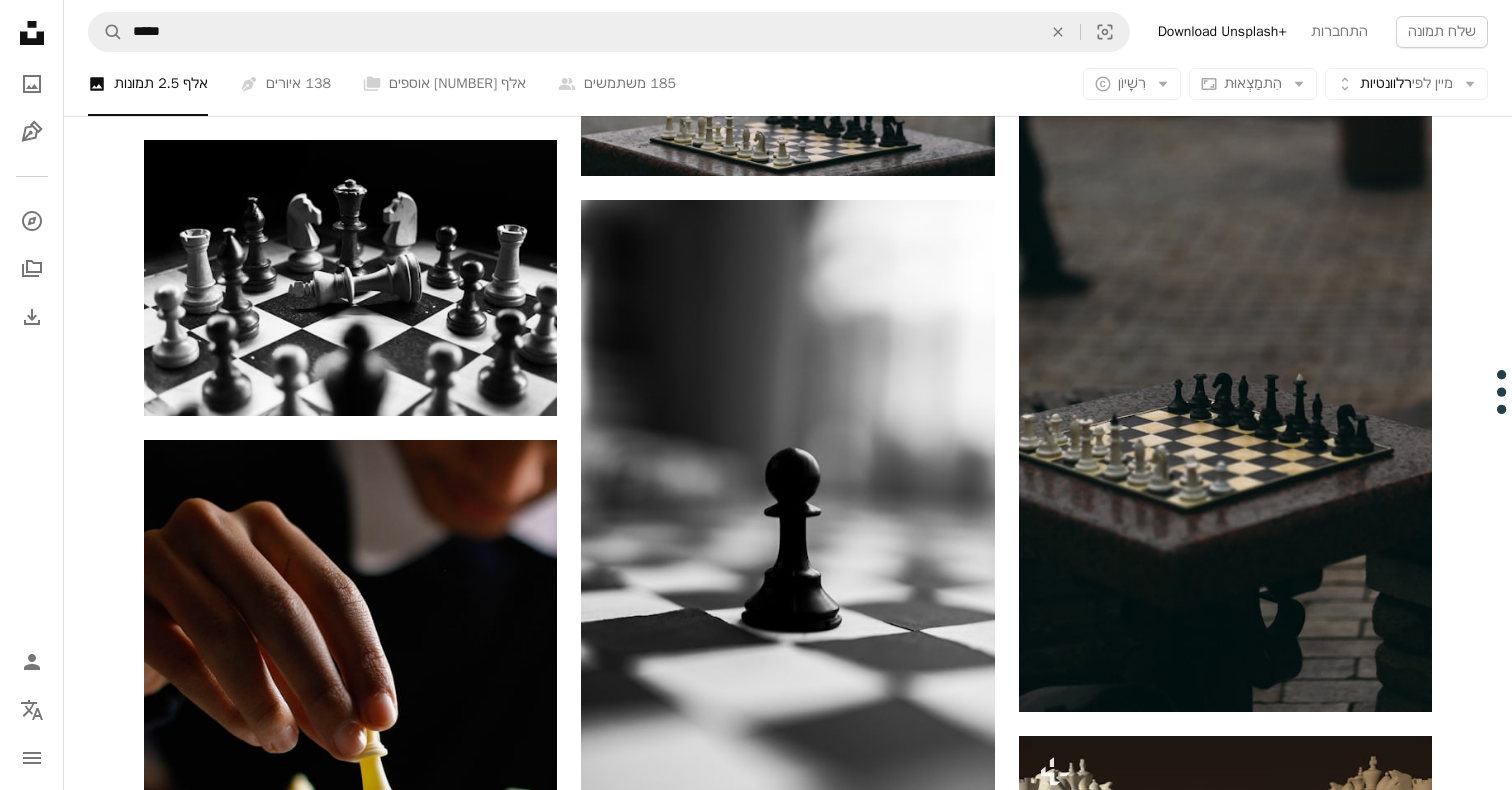 scroll, scrollTop: 1526, scrollLeft: 0, axis: vertical 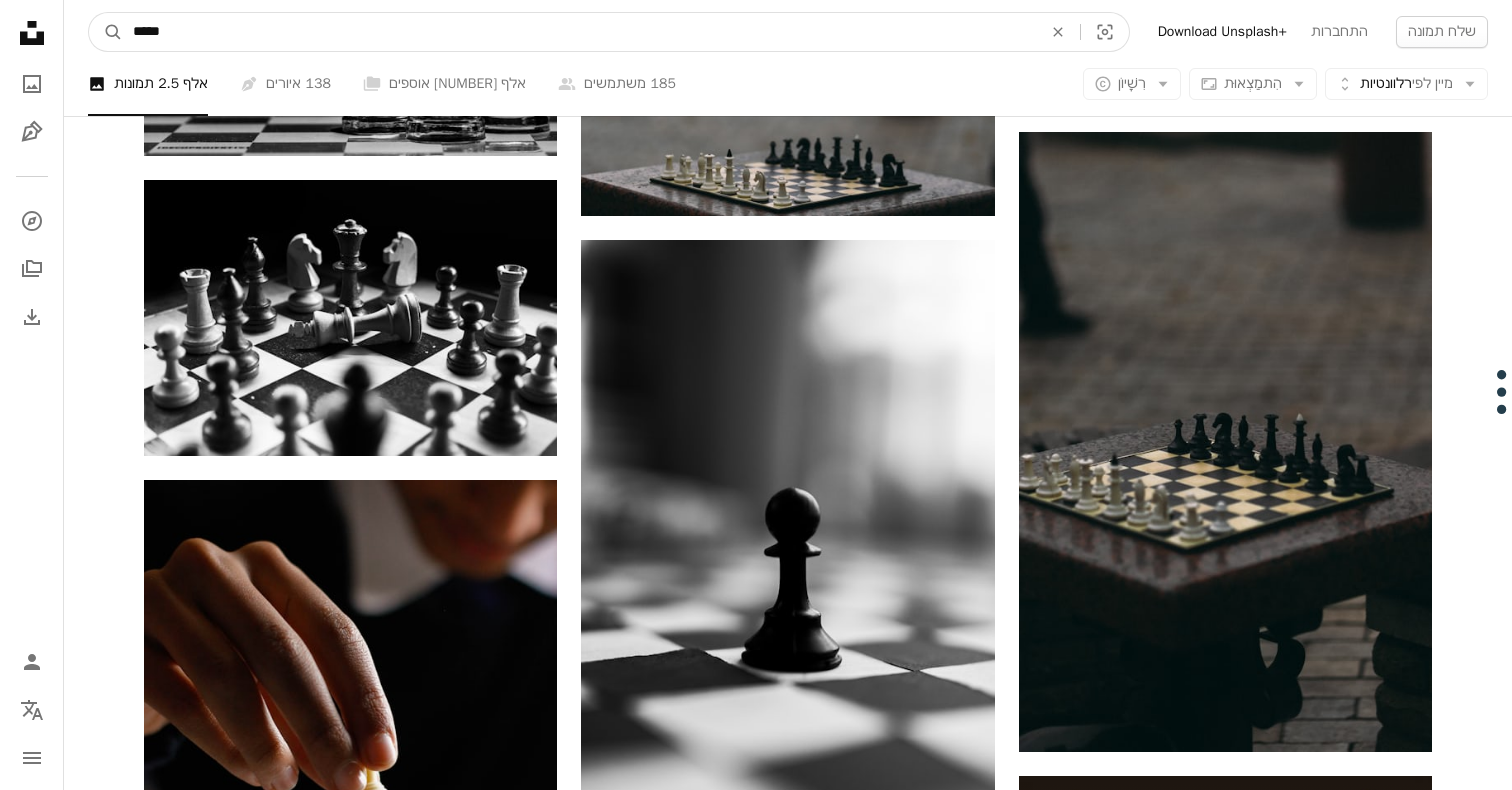 drag, startPoint x: 216, startPoint y: 33, endPoint x: 76, endPoint y: 21, distance: 140.51335 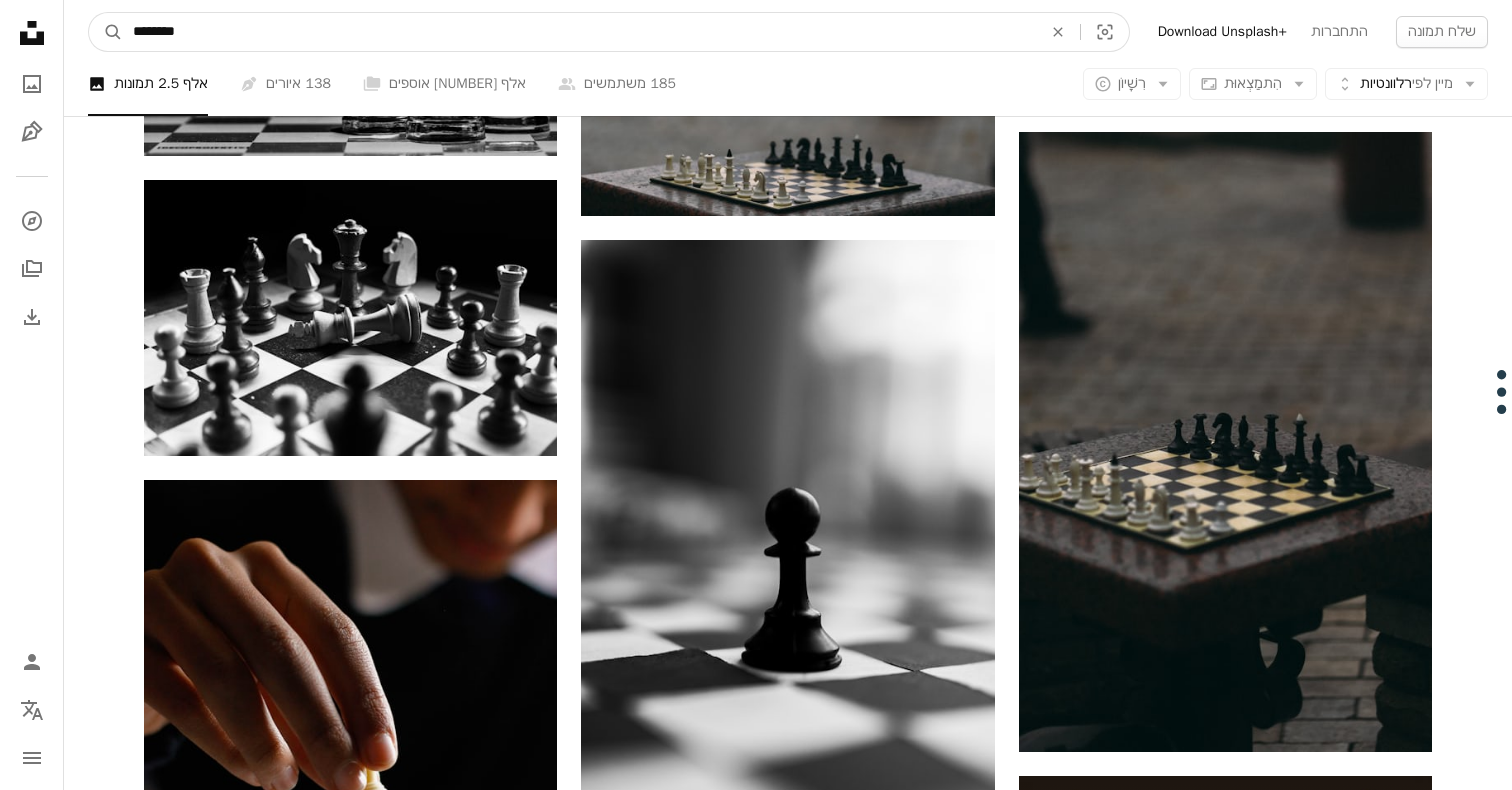 type on "*********" 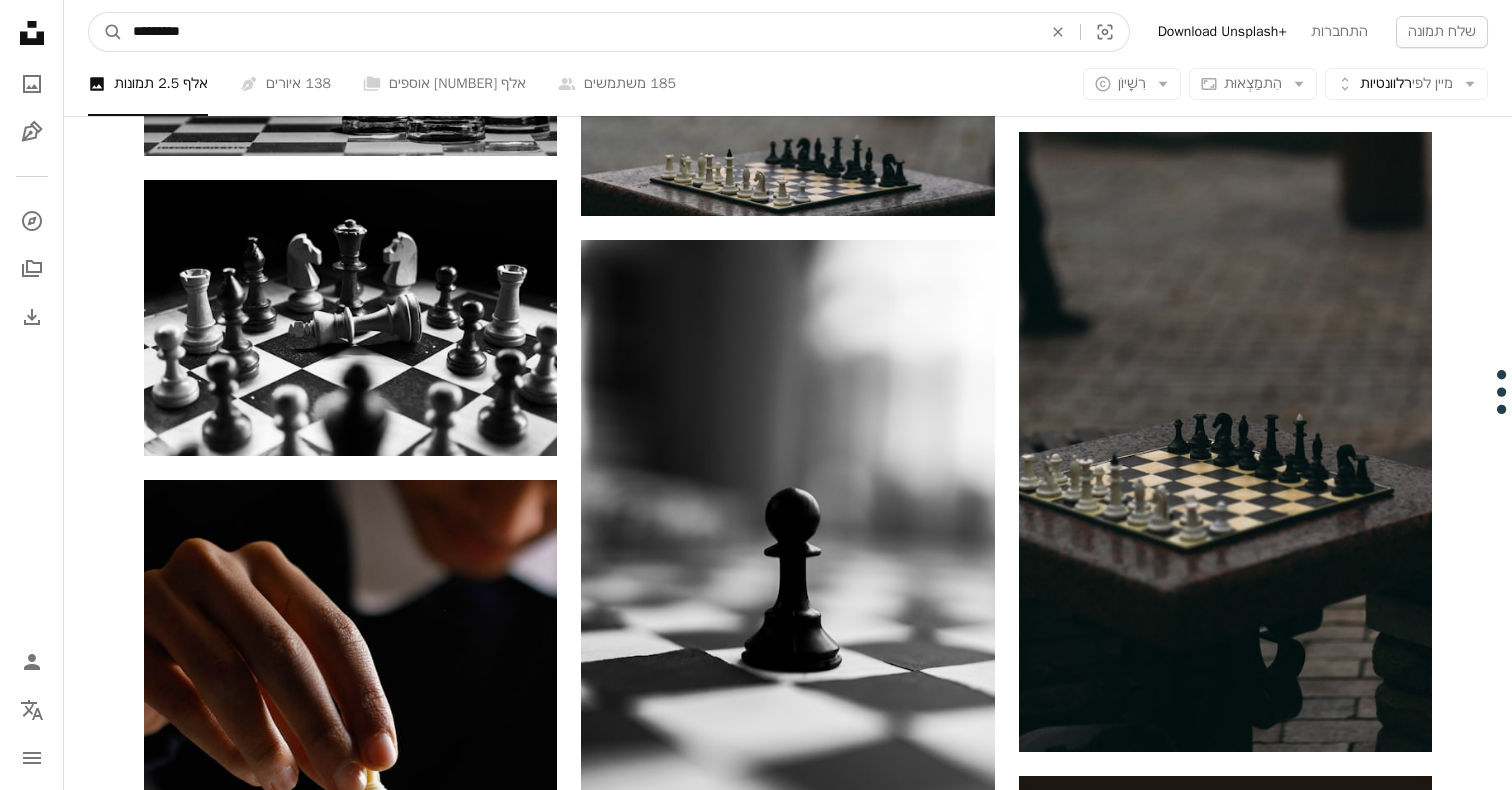 click on "A magnifying glass" at bounding box center [106, 32] 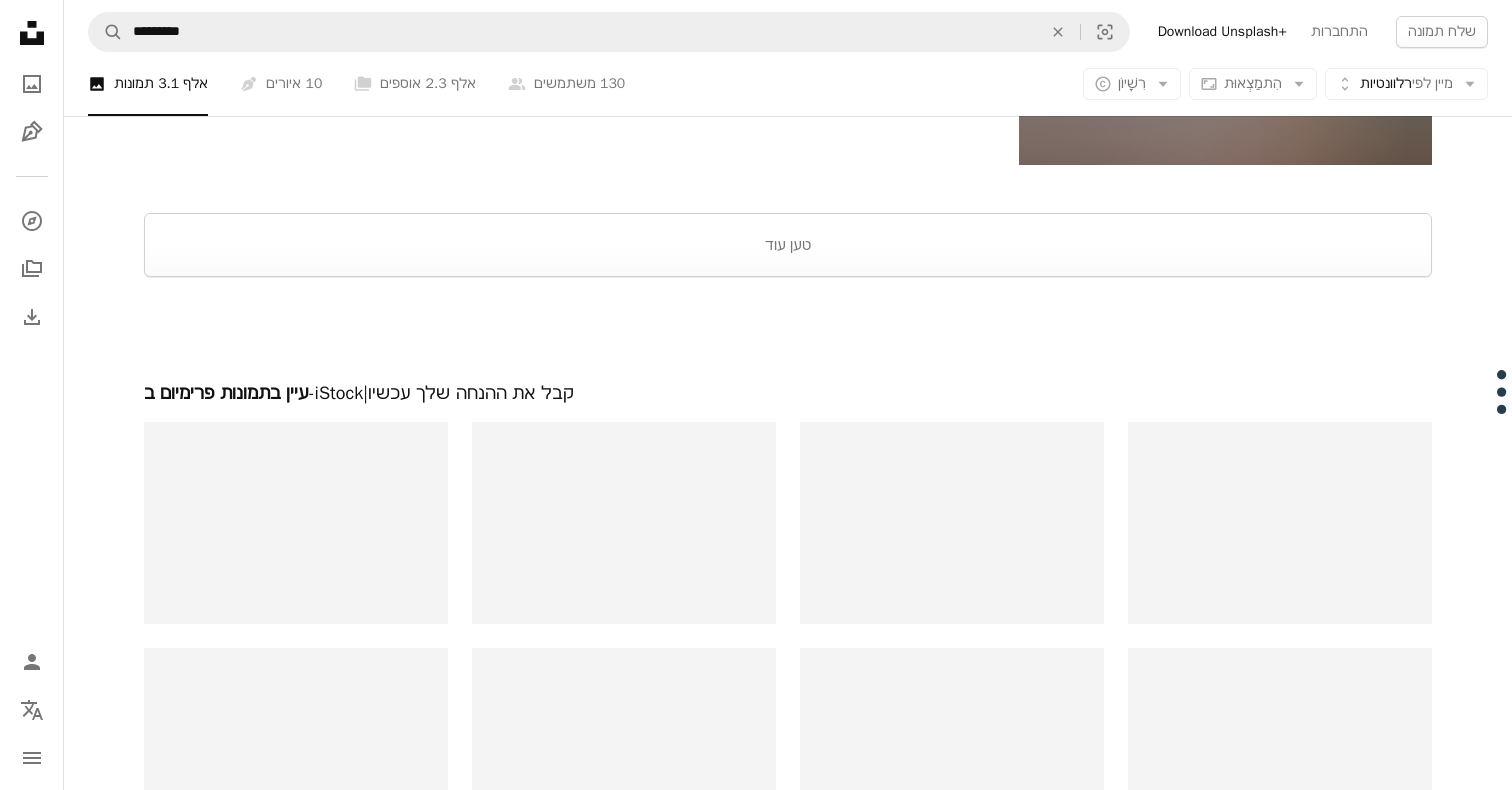 scroll, scrollTop: 3577, scrollLeft: 0, axis: vertical 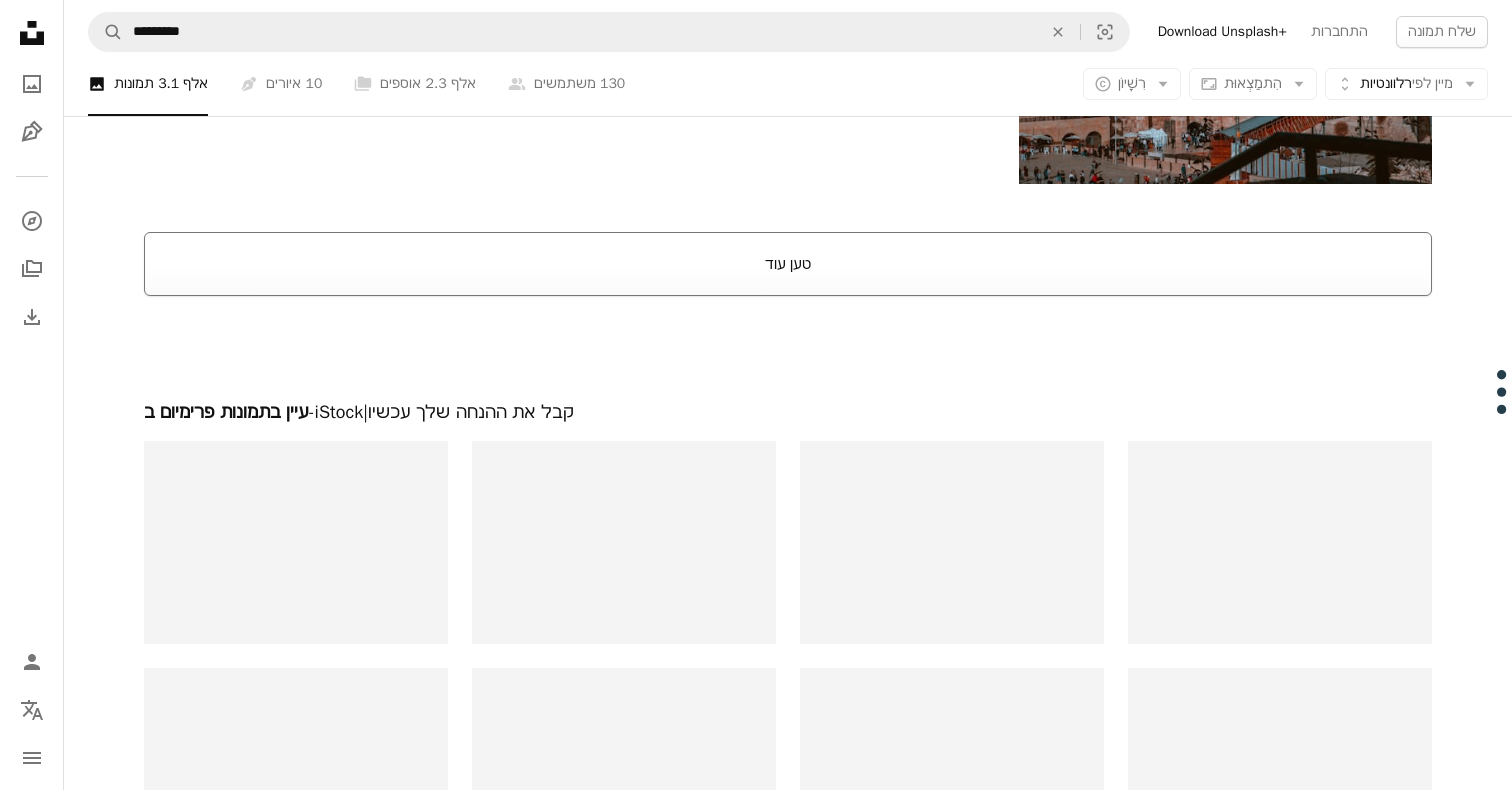 click on "טען עוד" at bounding box center (788, 264) 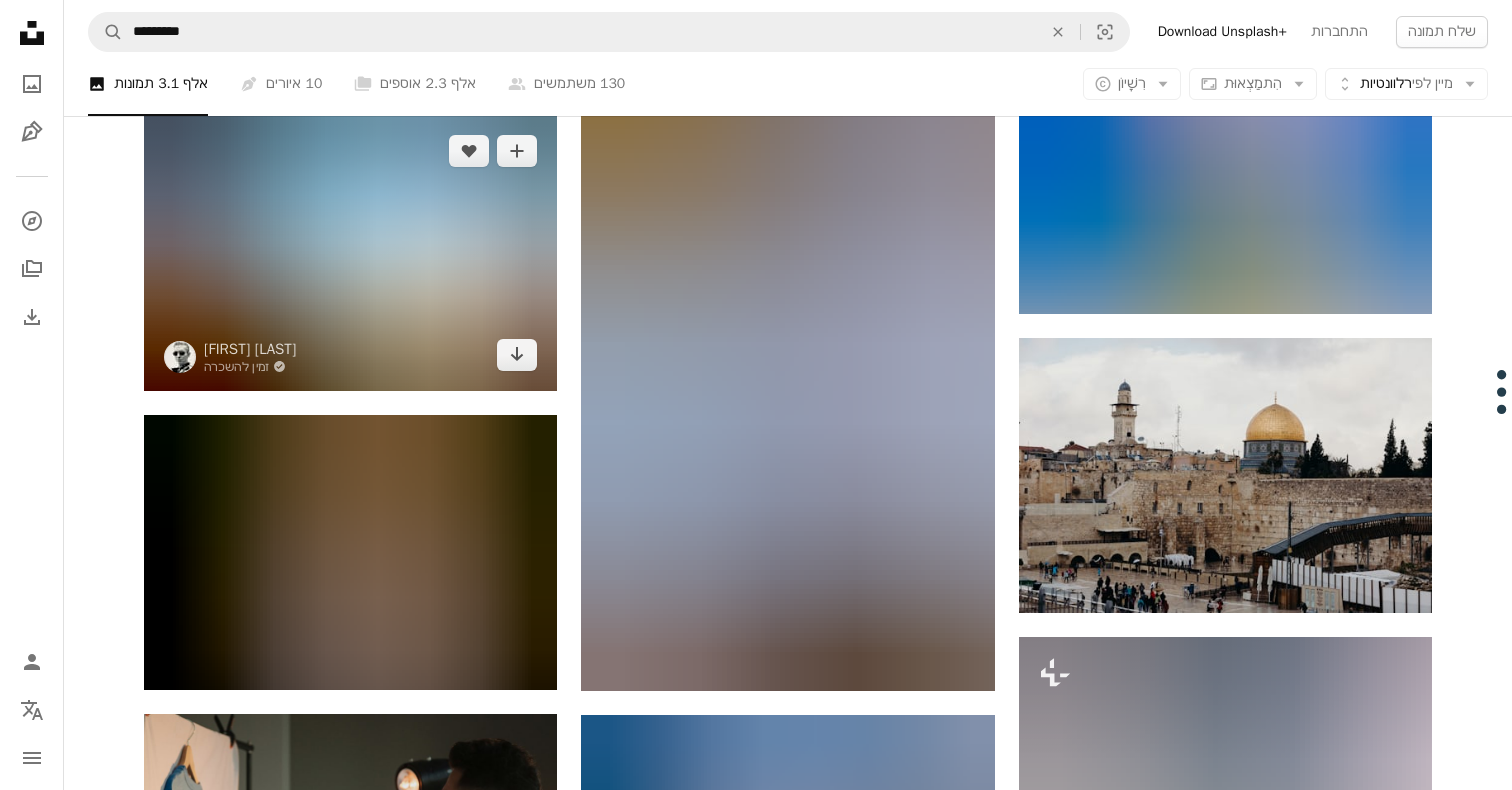 scroll, scrollTop: 4054, scrollLeft: 0, axis: vertical 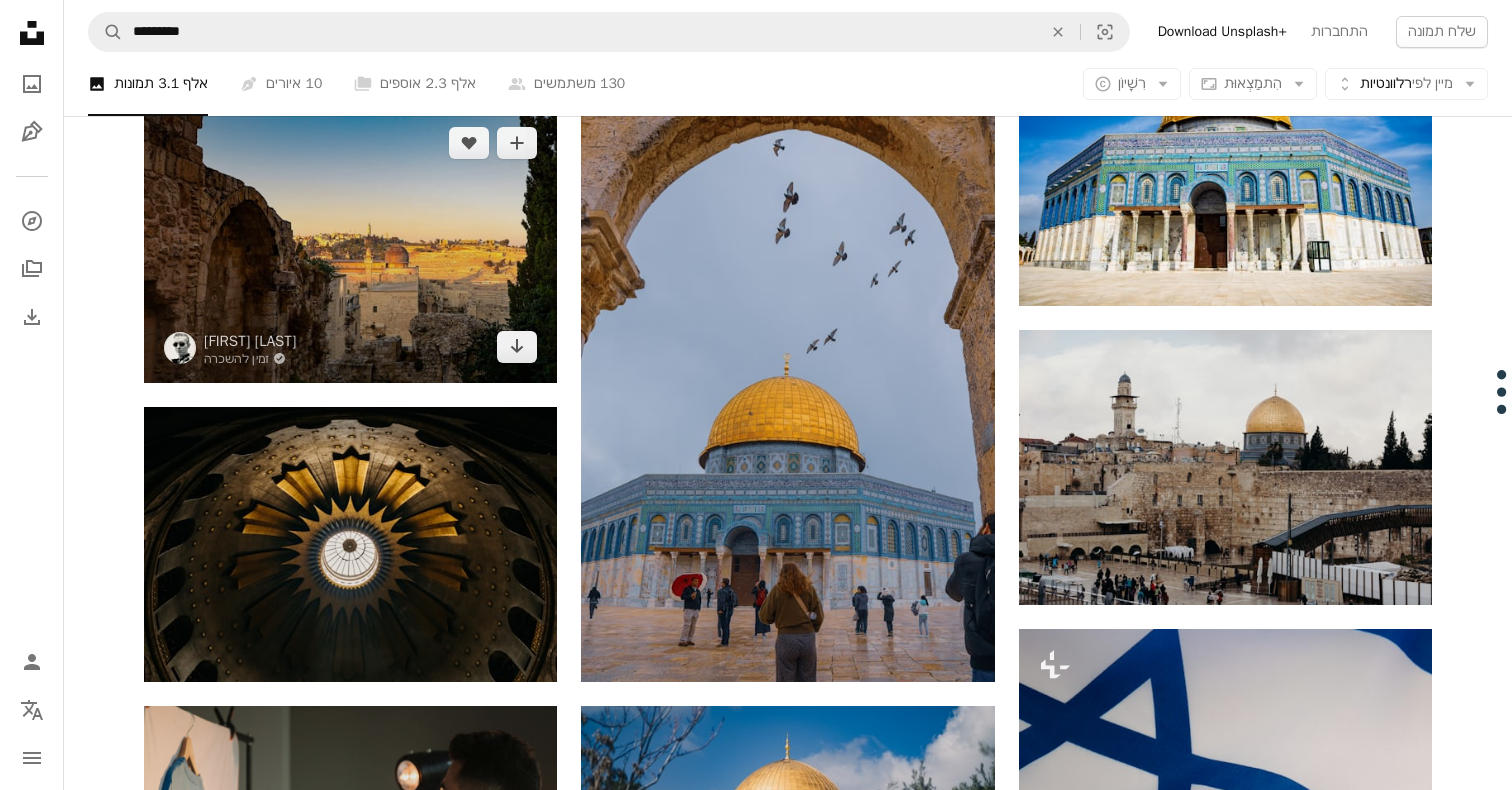 click at bounding box center [350, 244] 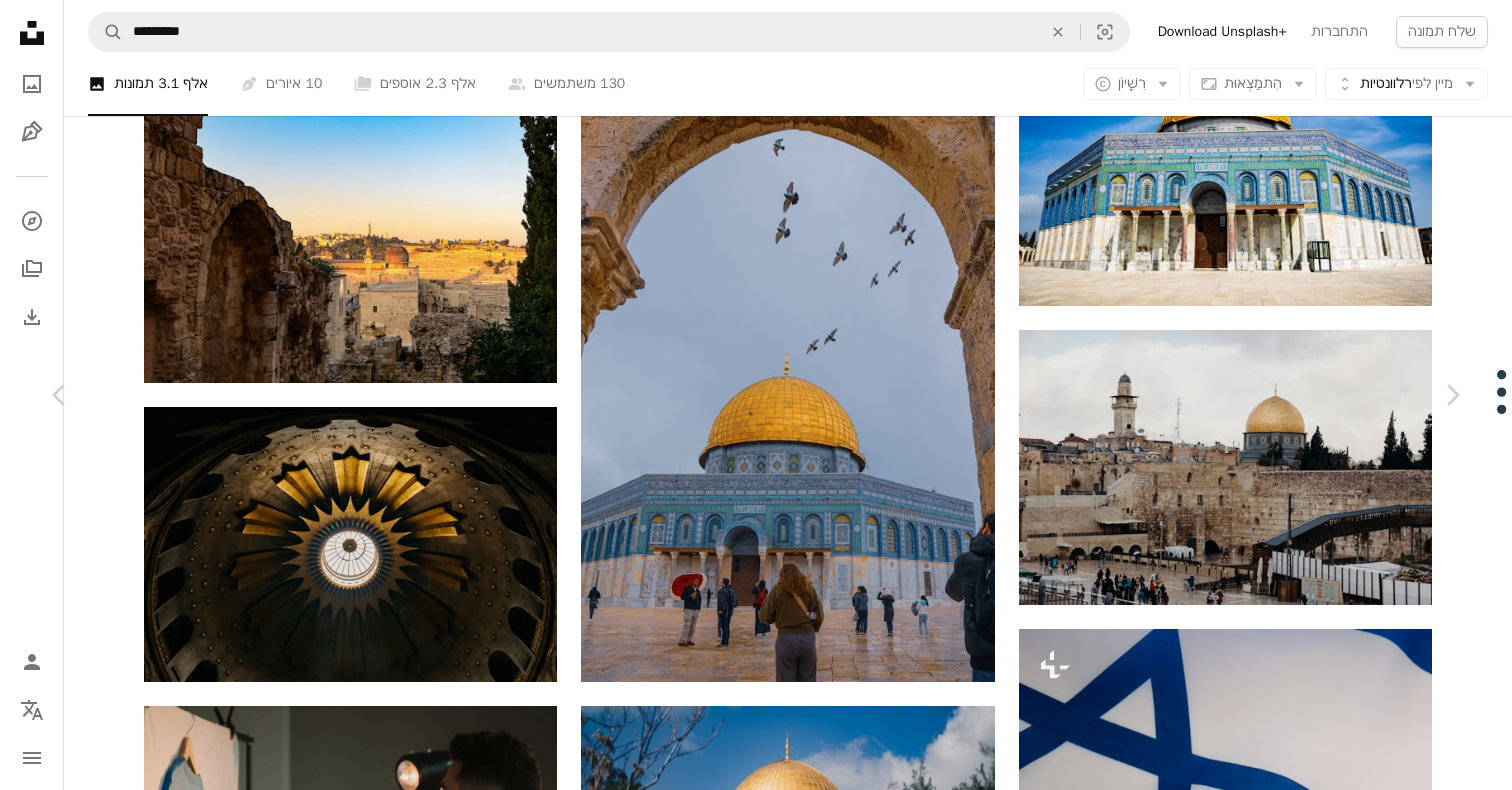click on "הורדה בחינם" at bounding box center [1268, 5348] 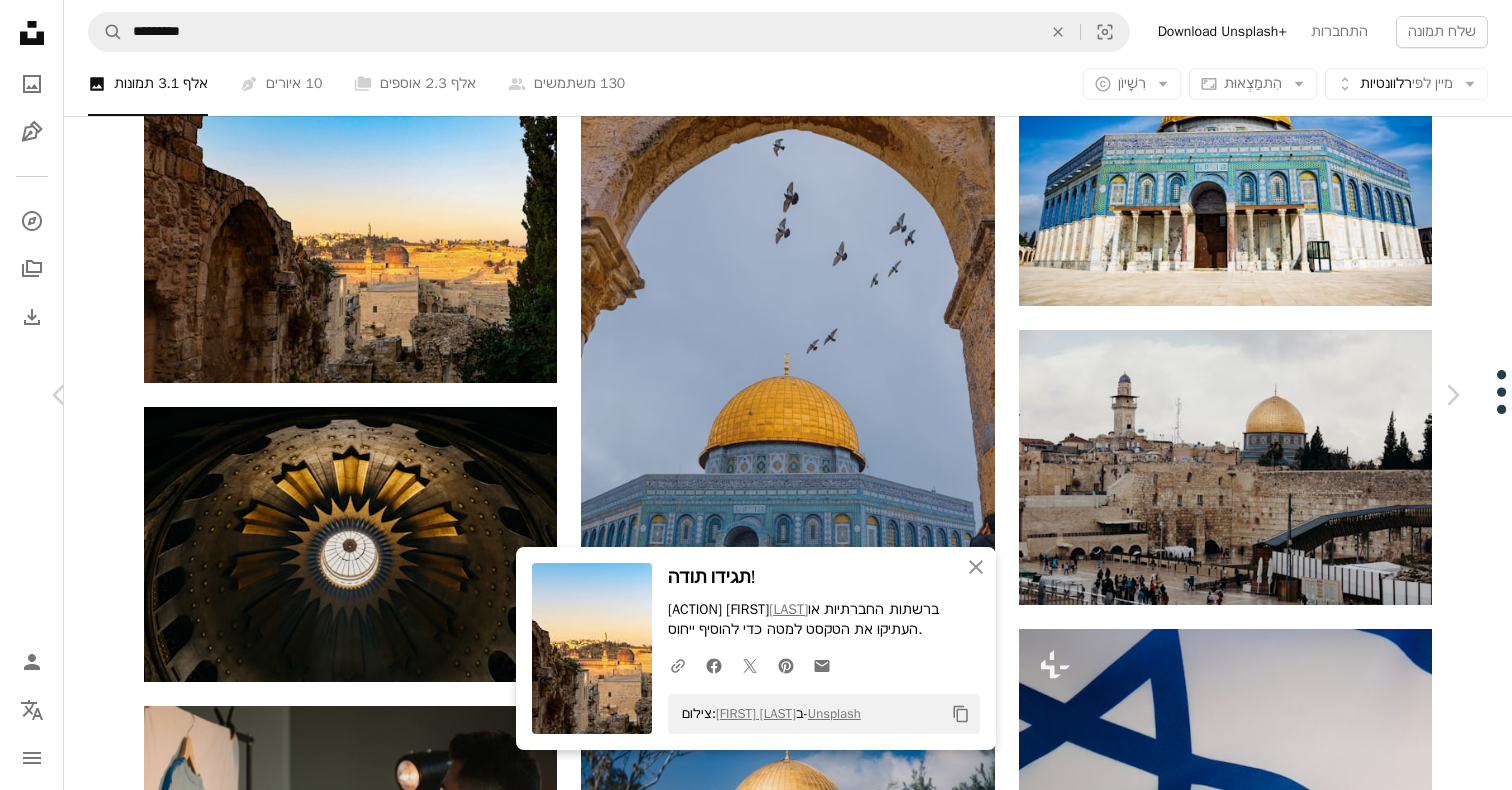 click on "An X shape" at bounding box center [20, 20] 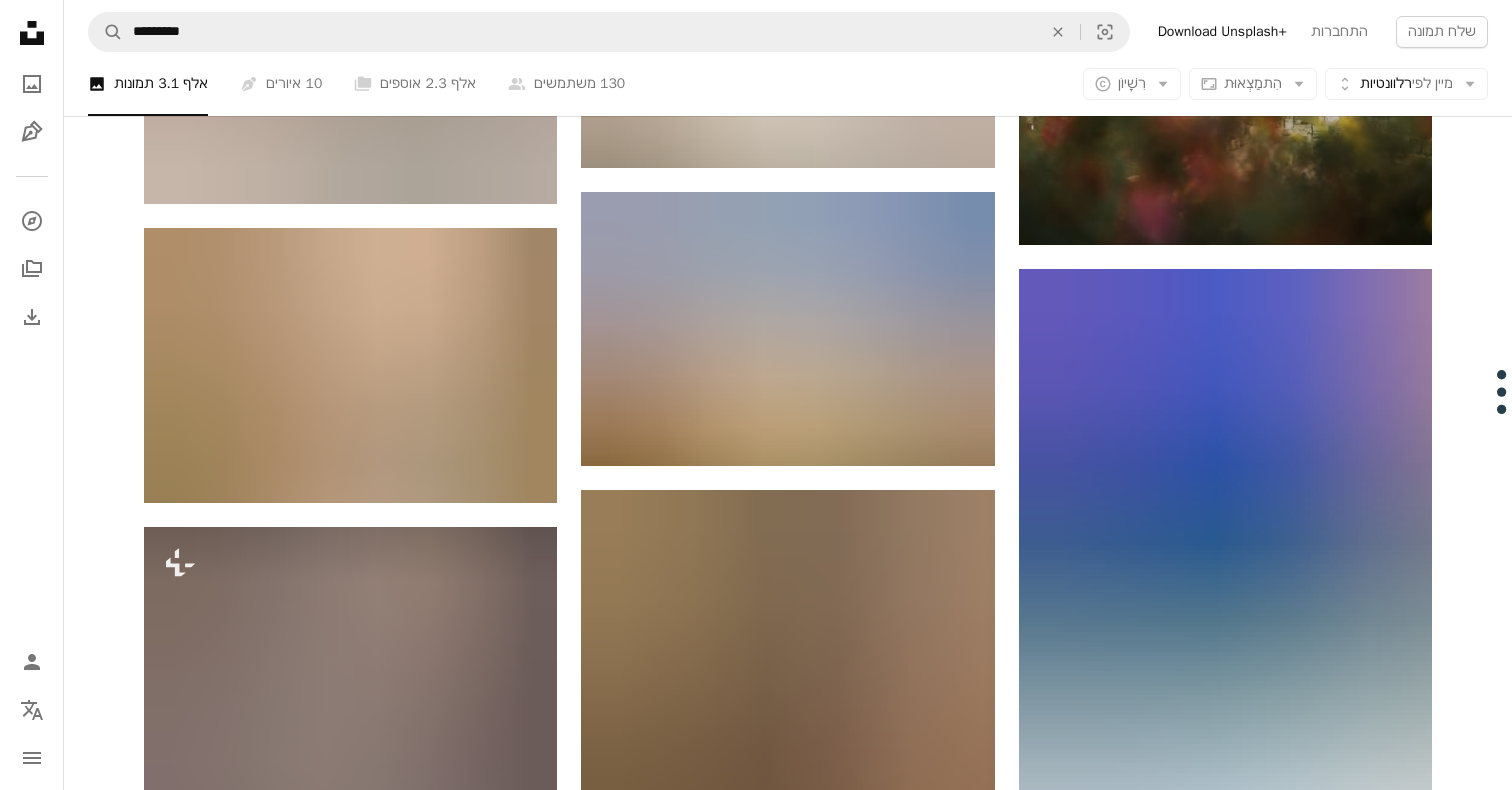 scroll, scrollTop: 9577, scrollLeft: 0, axis: vertical 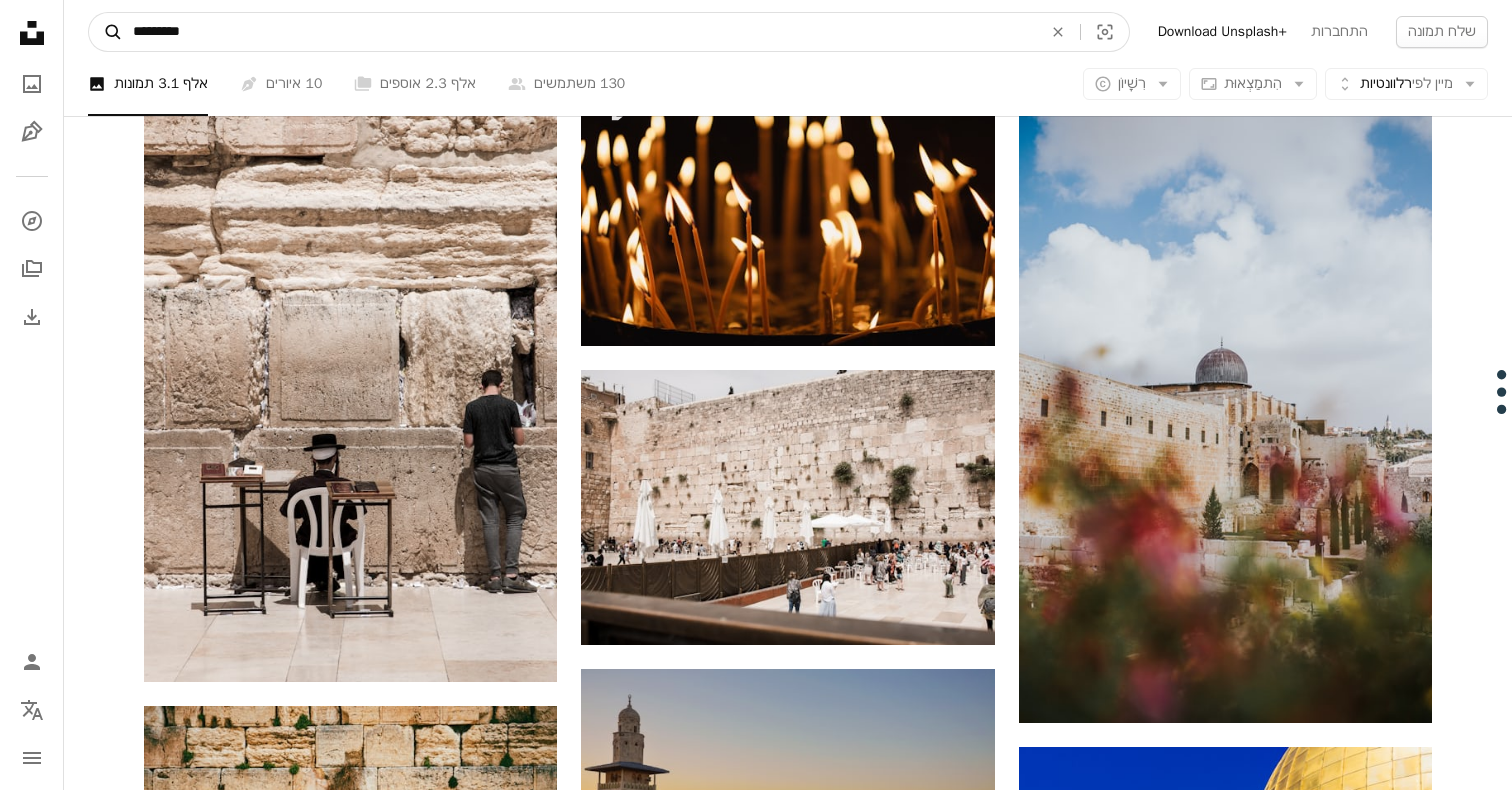 drag, startPoint x: 216, startPoint y: 36, endPoint x: 95, endPoint y: 16, distance: 122.641754 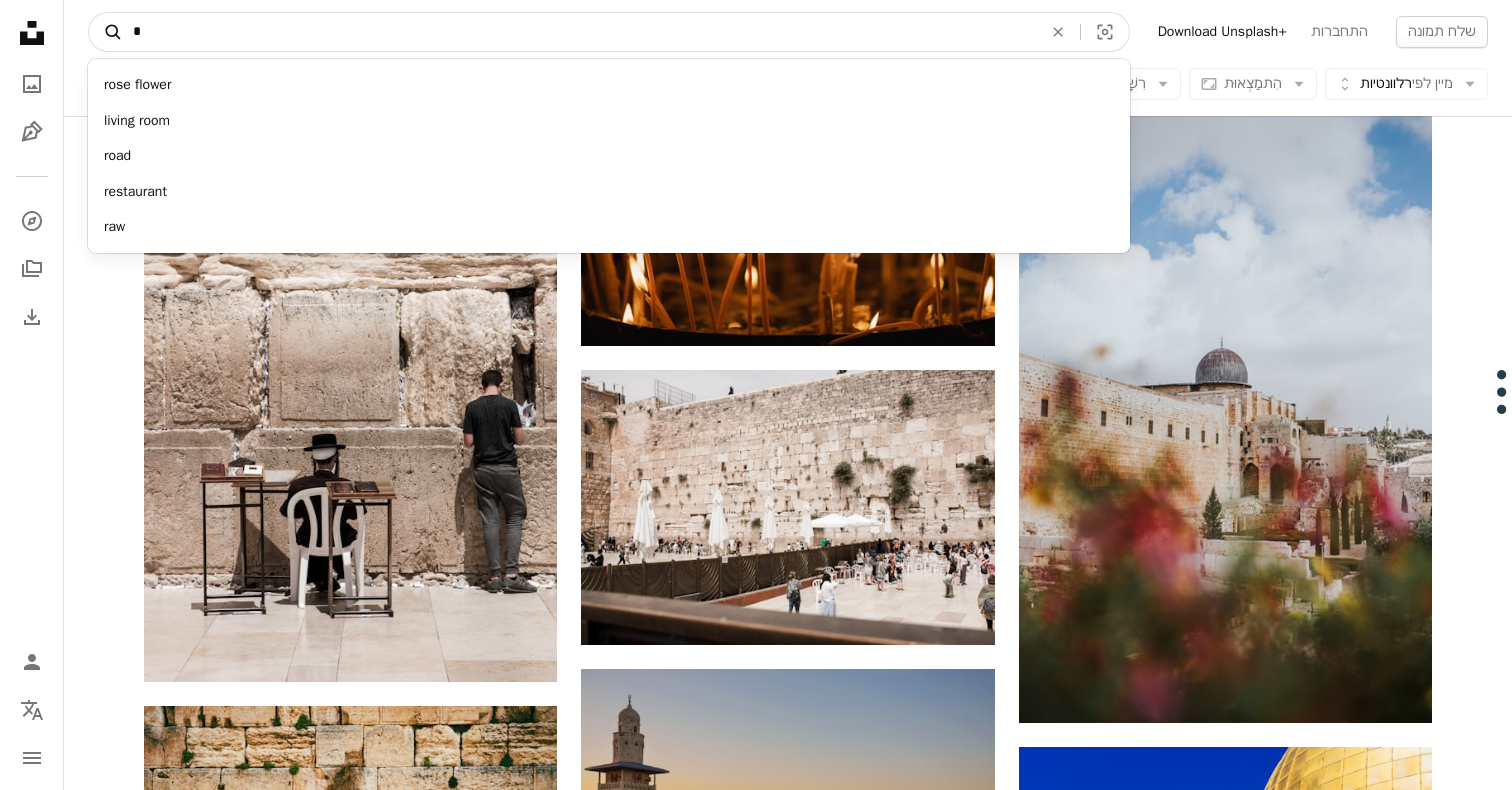 type 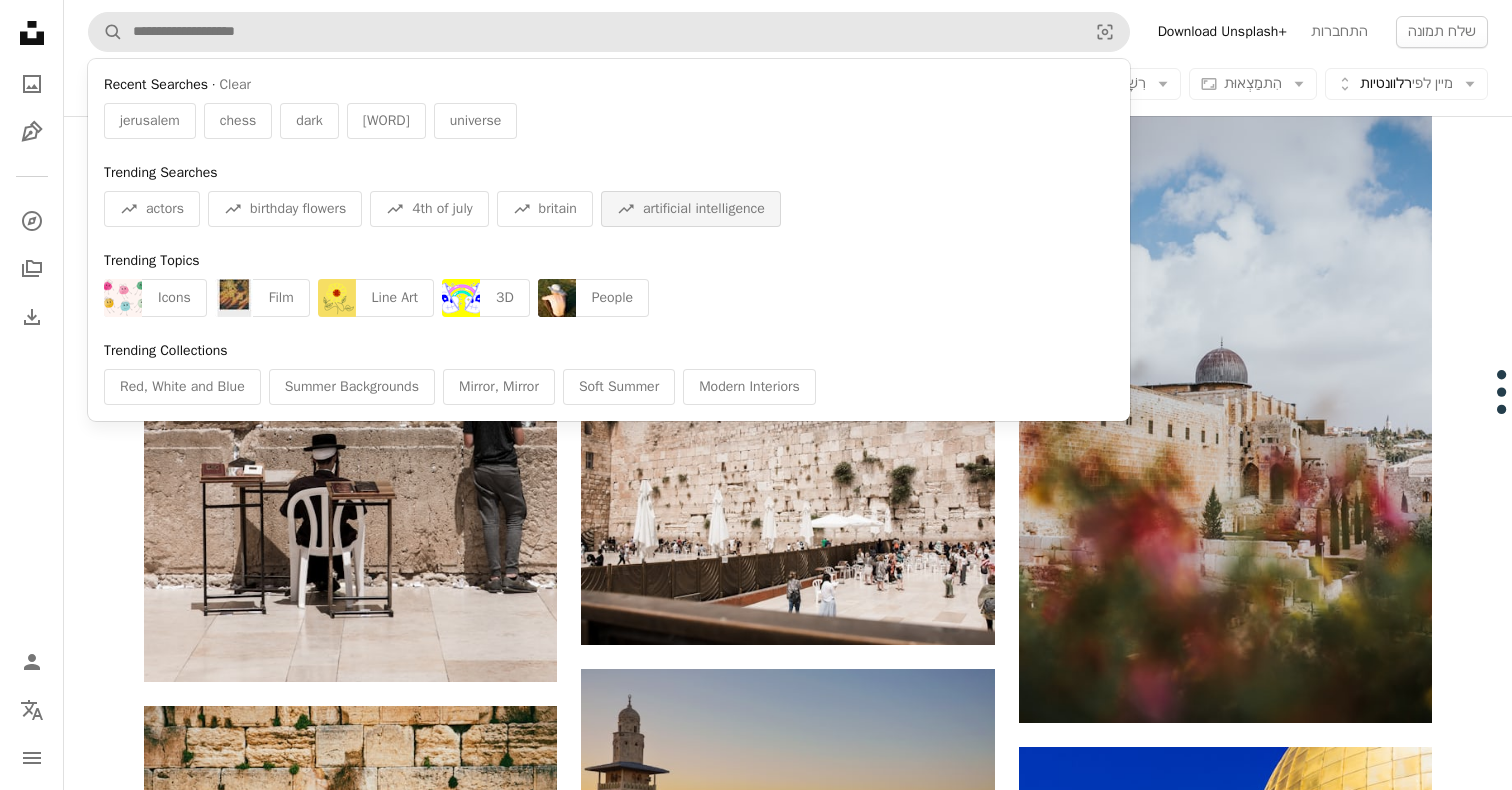 click on "A trend sign artificial intelligence" at bounding box center [691, 209] 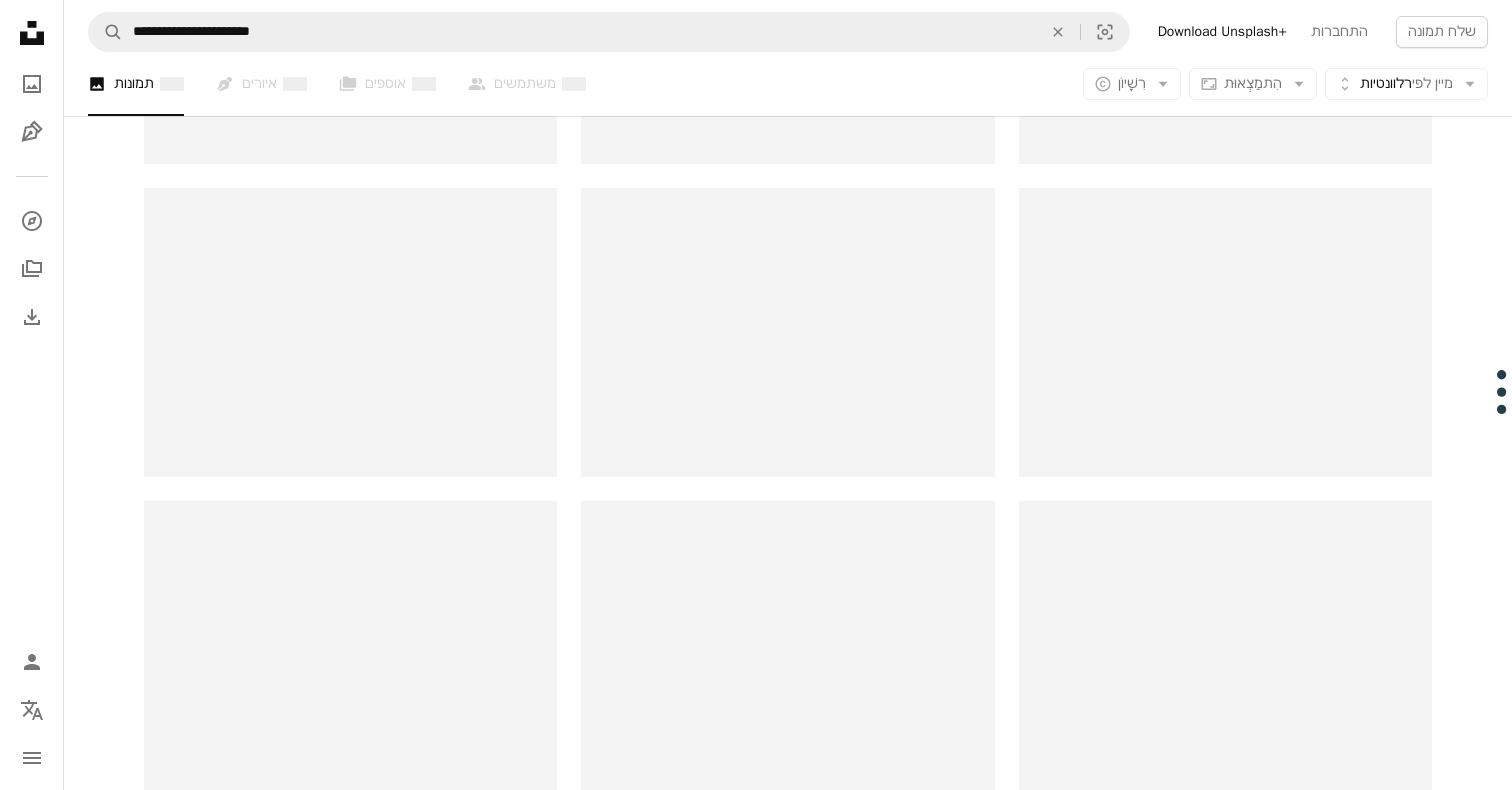 scroll, scrollTop: 0, scrollLeft: 0, axis: both 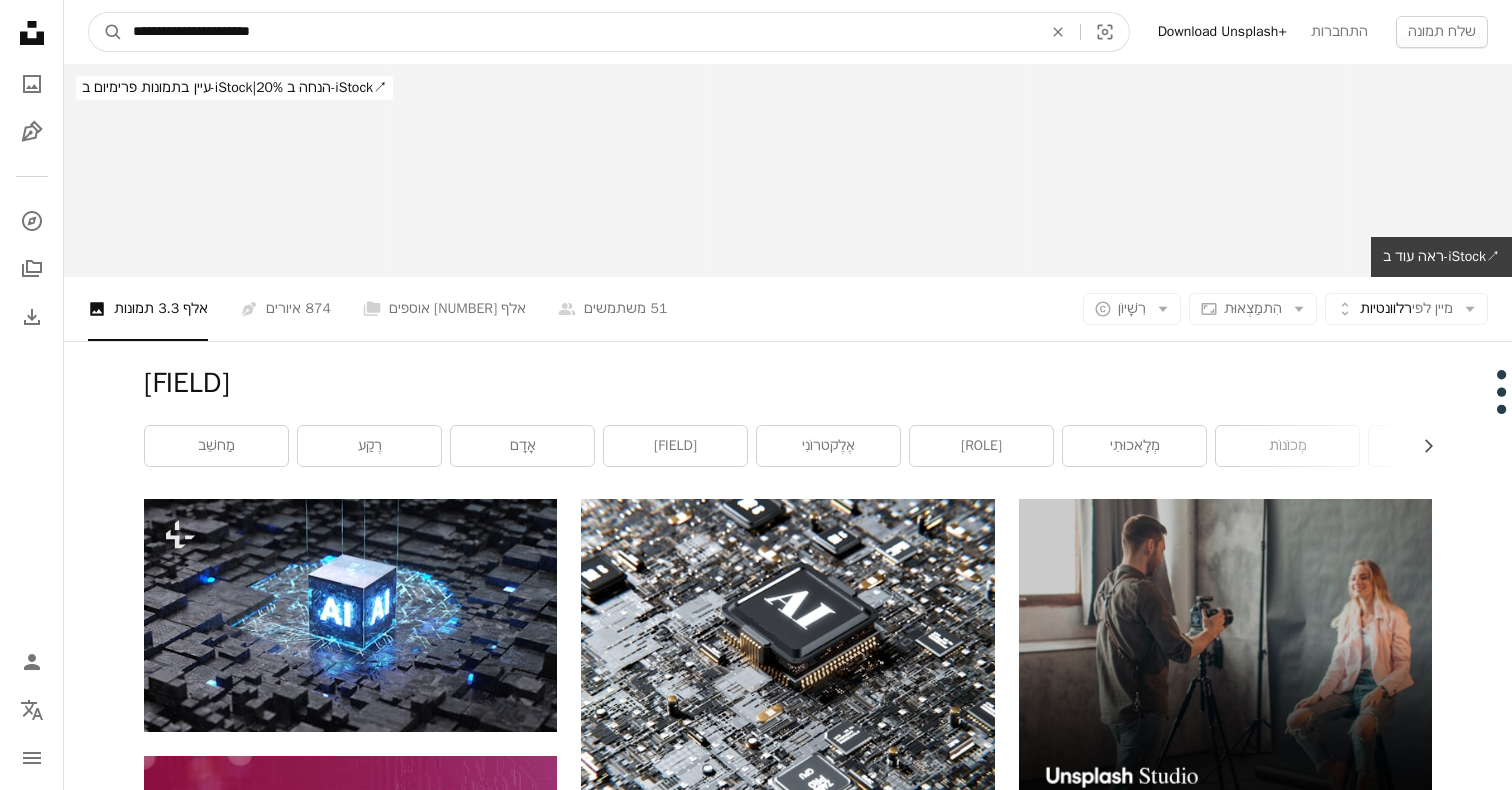 drag, startPoint x: 311, startPoint y: 32, endPoint x: 104, endPoint y: -8, distance: 210.82932 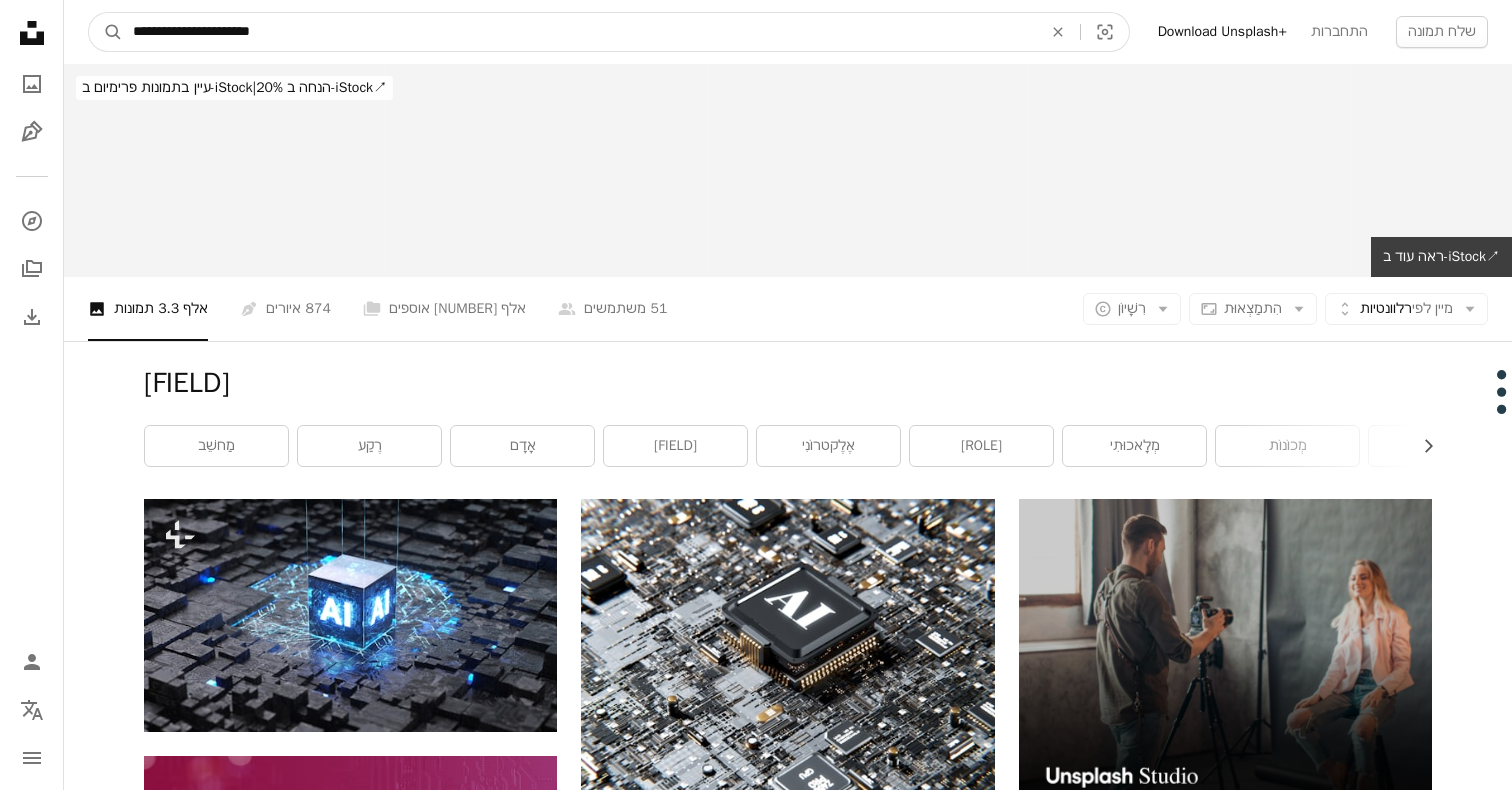 click on "**********" at bounding box center [756, 2354] 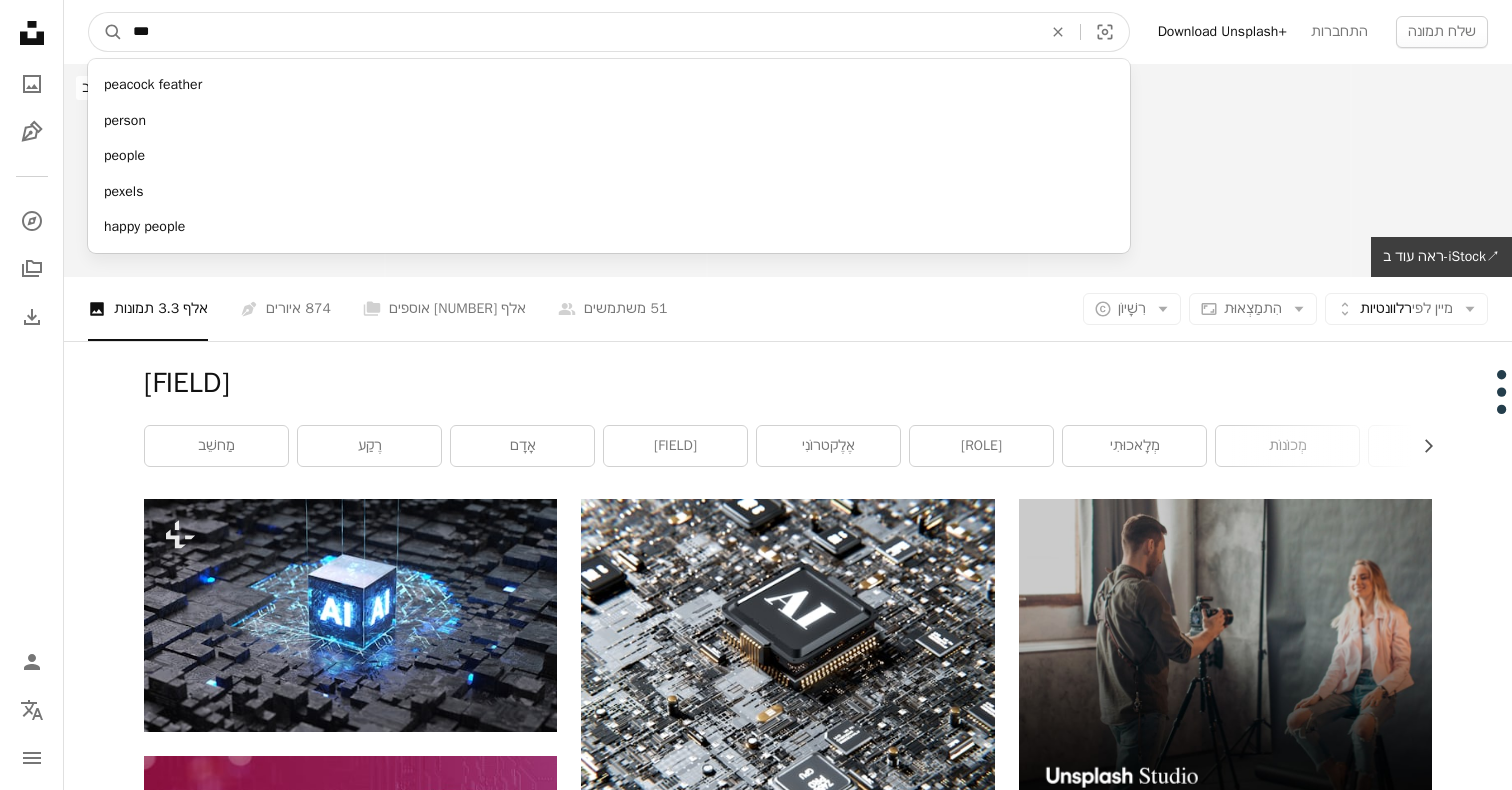 type on "****" 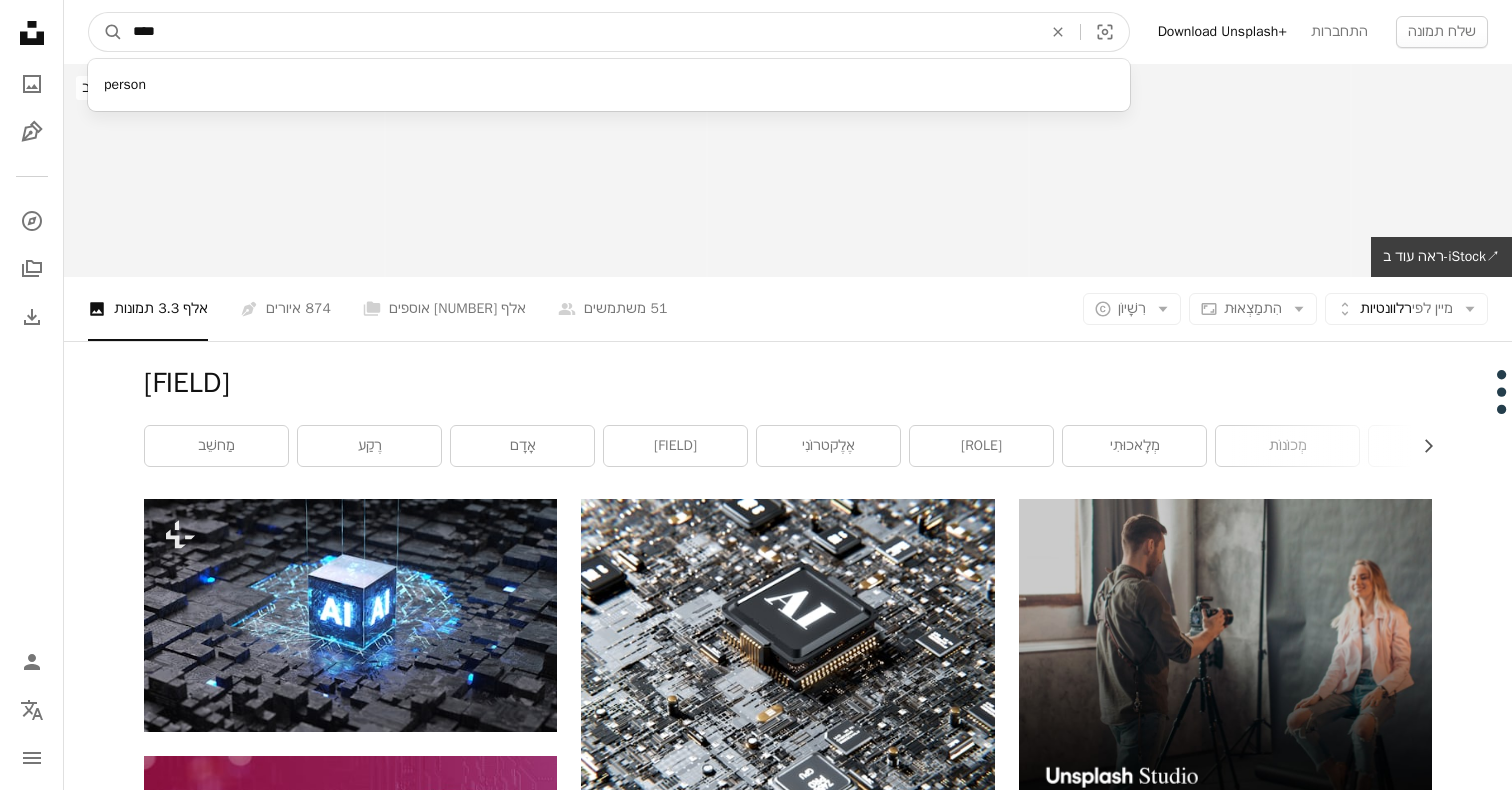 click on "A magnifying glass" at bounding box center [106, 32] 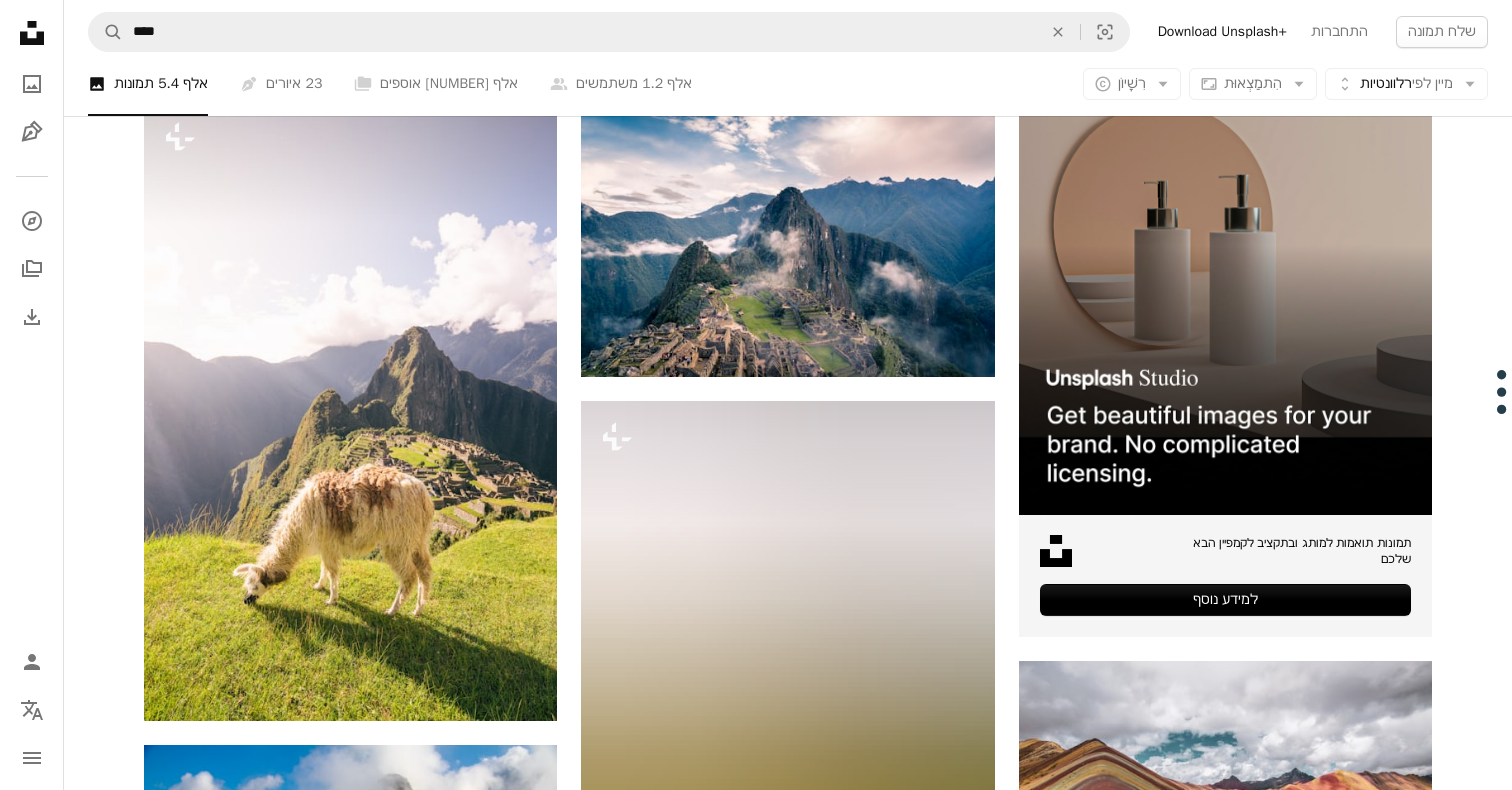 scroll, scrollTop: 408, scrollLeft: 0, axis: vertical 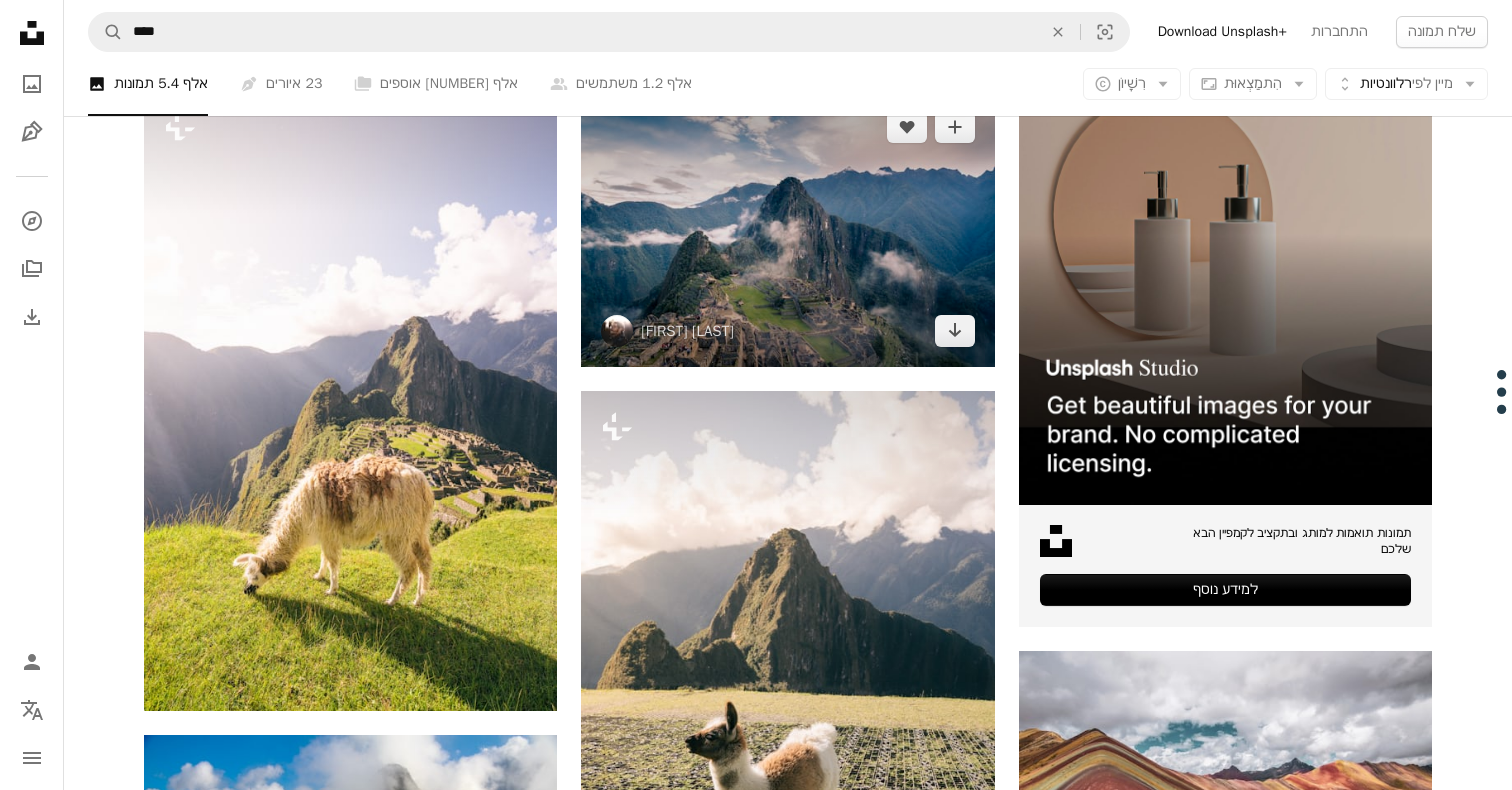 click at bounding box center [787, 228] 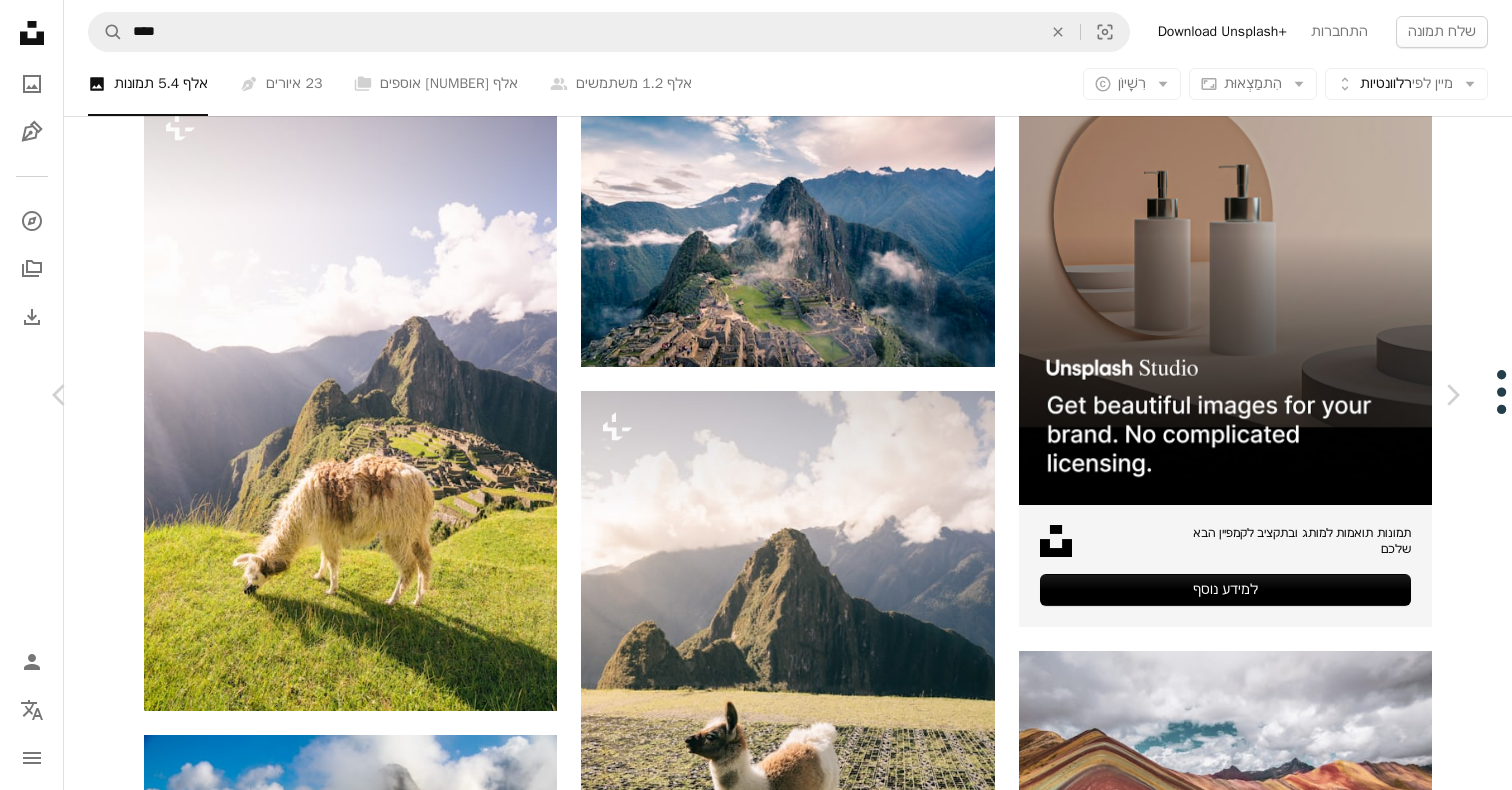click on "הורדה בחינם" at bounding box center (1268, 4837) 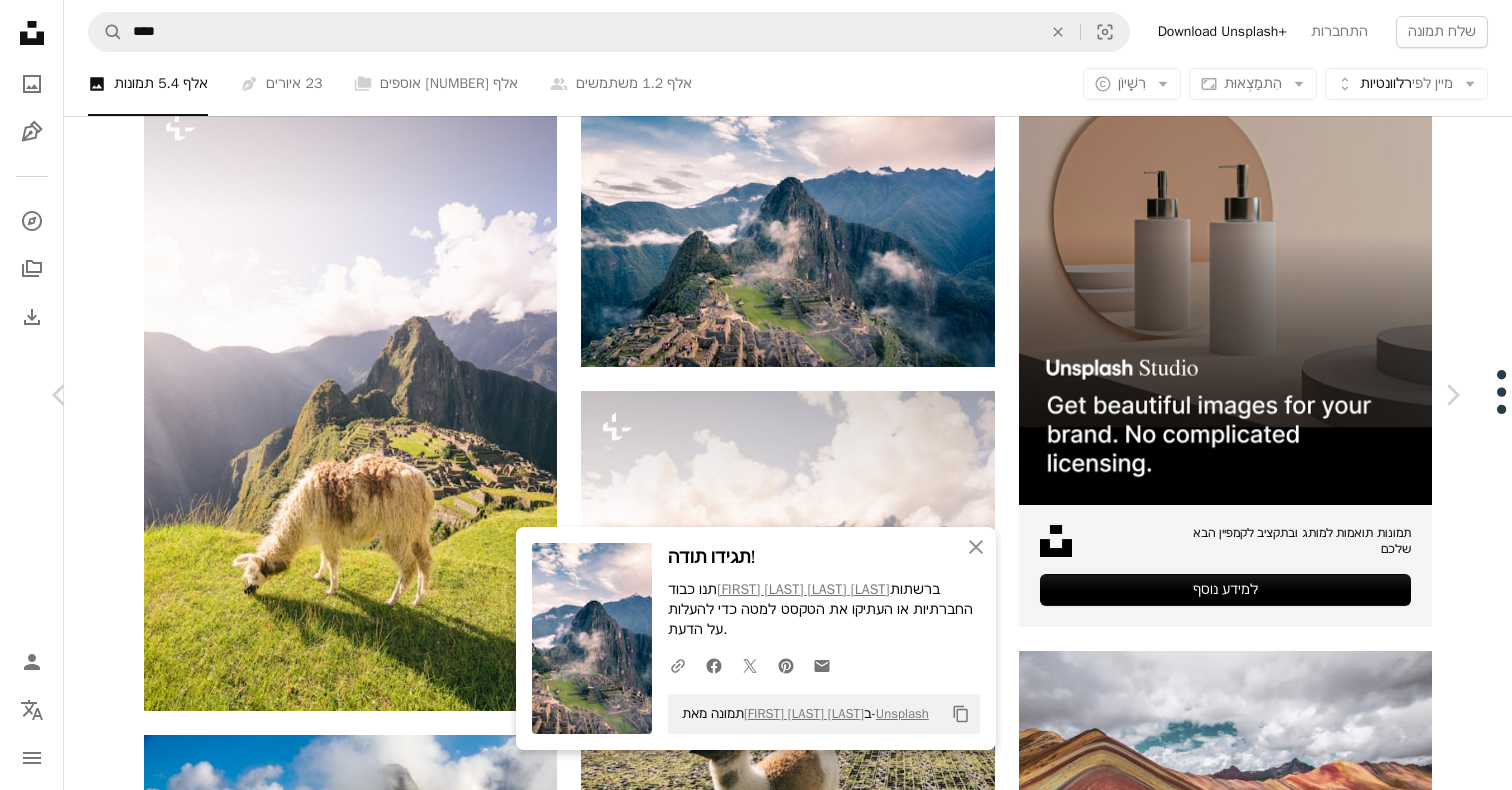click on "An X shape" at bounding box center [20, 20] 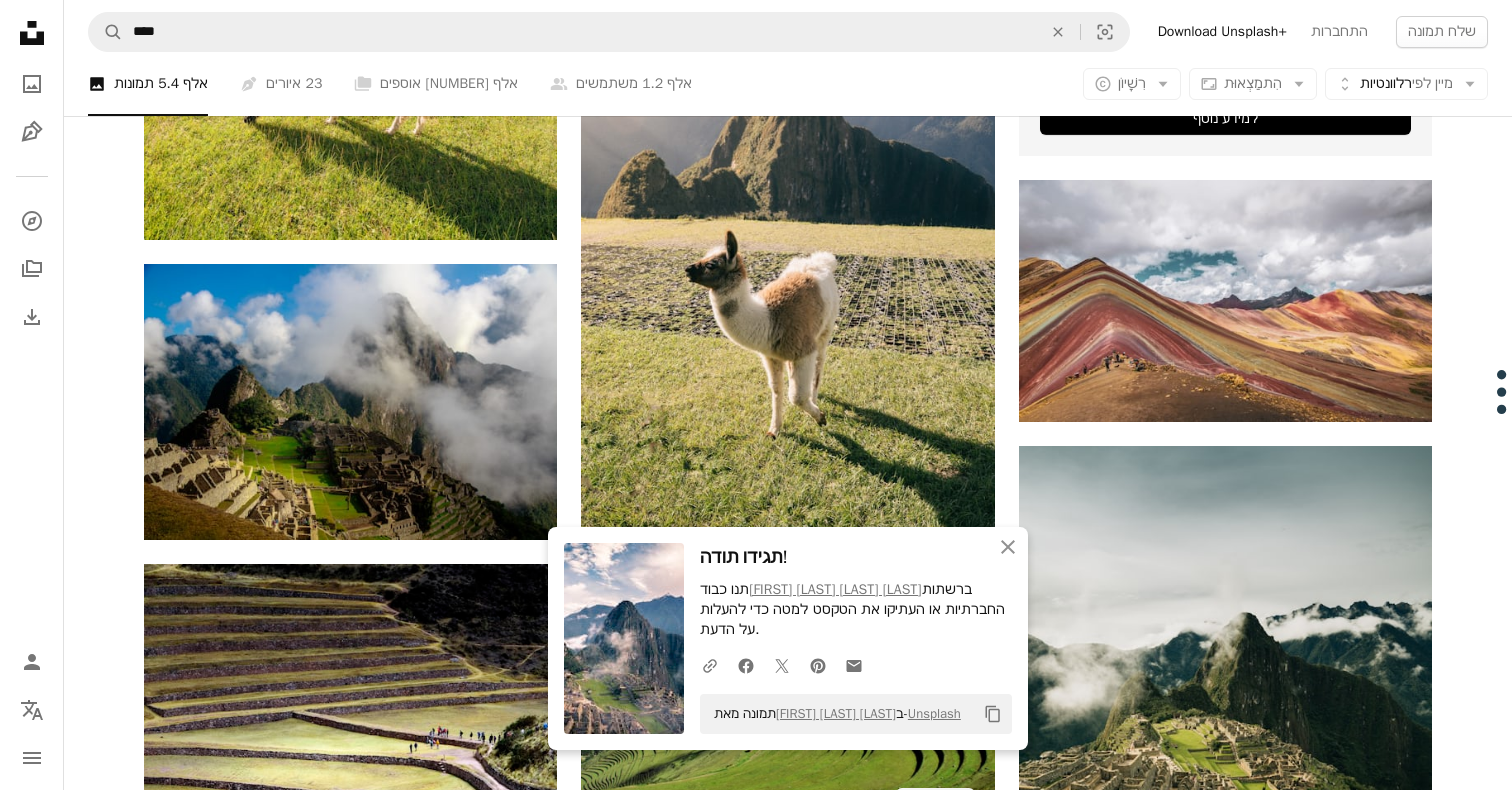 scroll, scrollTop: 775, scrollLeft: 0, axis: vertical 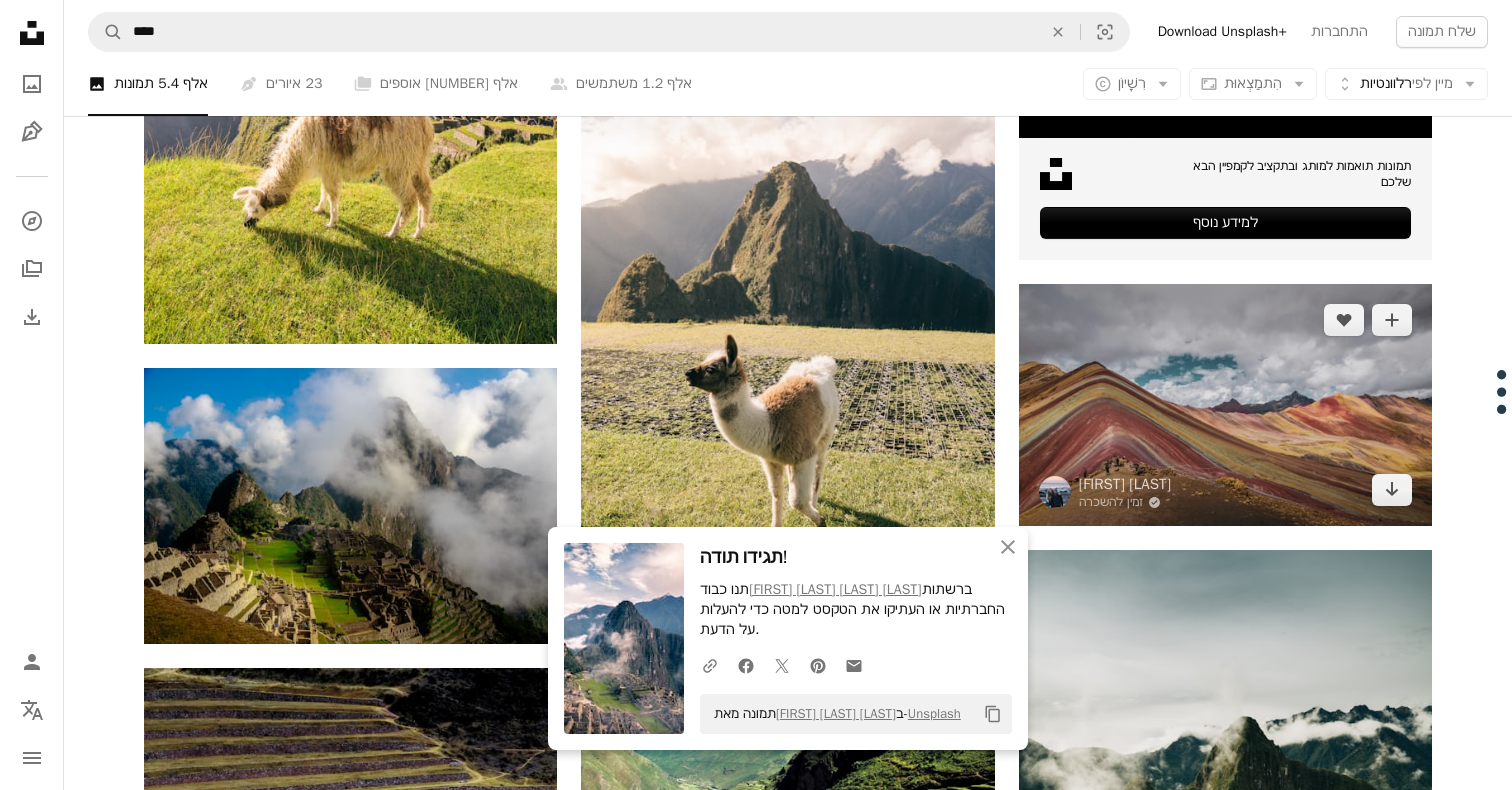 click at bounding box center (1225, 405) 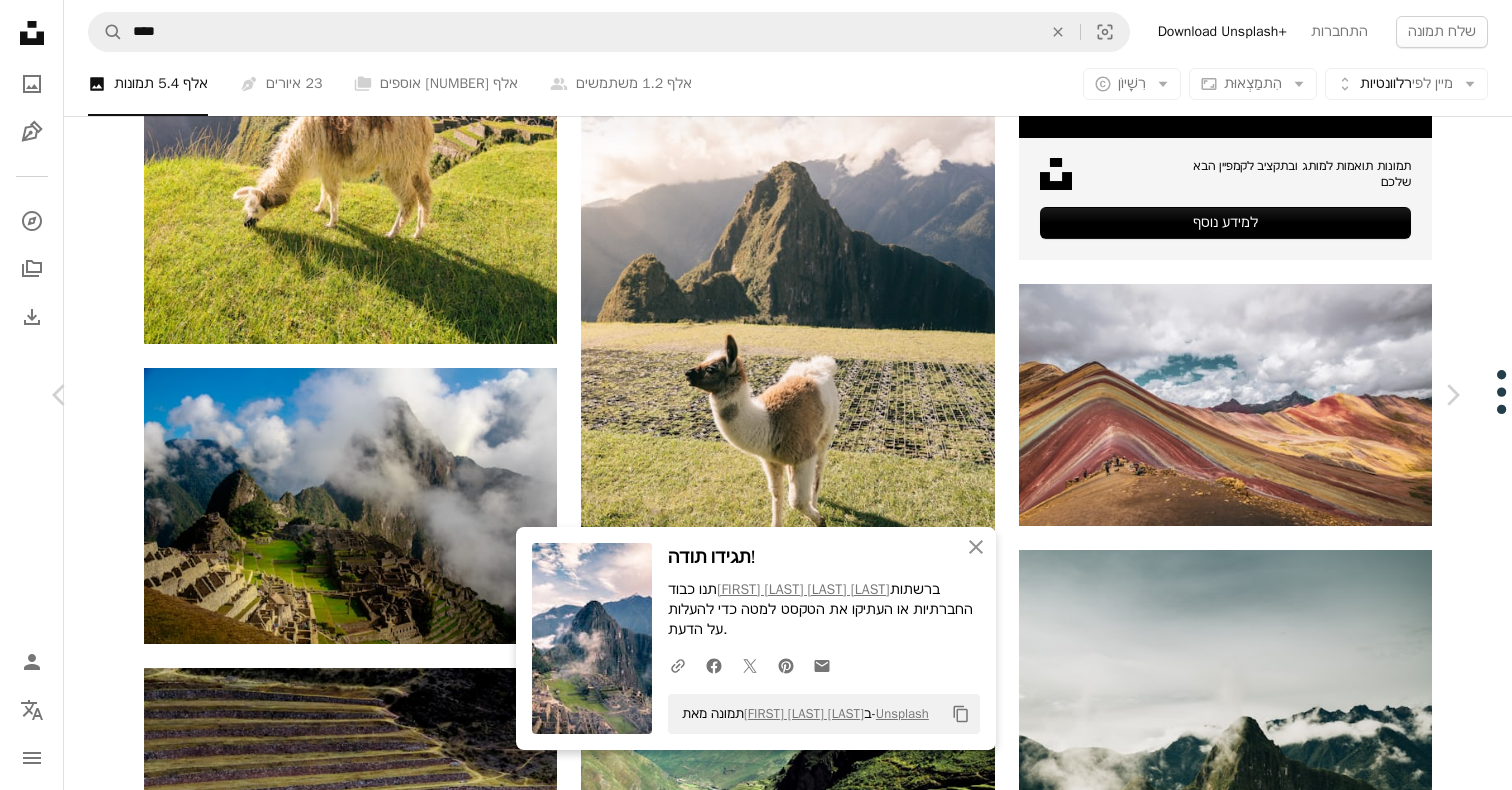 click on "הורדה בחינם" at bounding box center (1268, 4470) 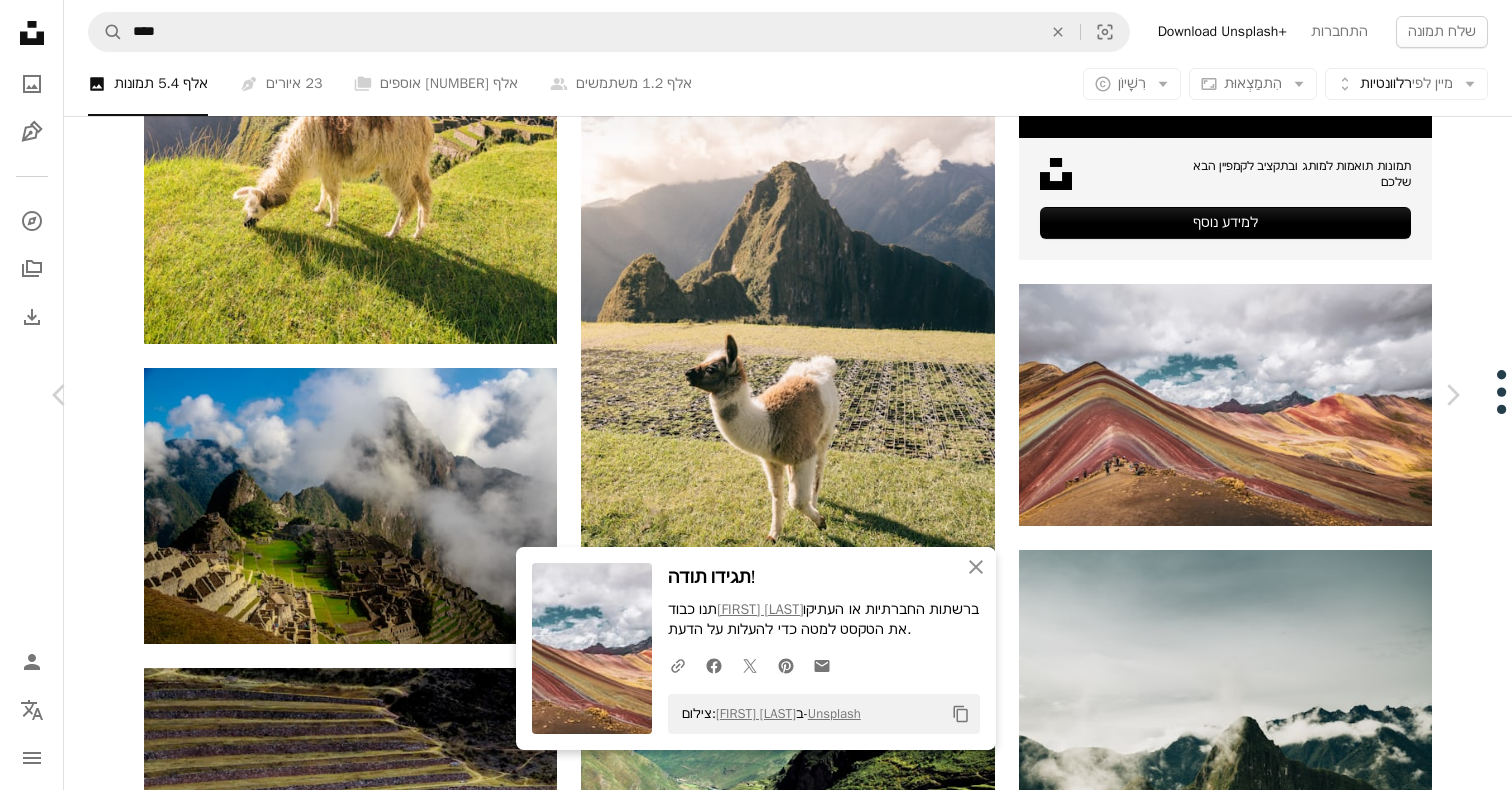 click on "An X shape" at bounding box center [20, 20] 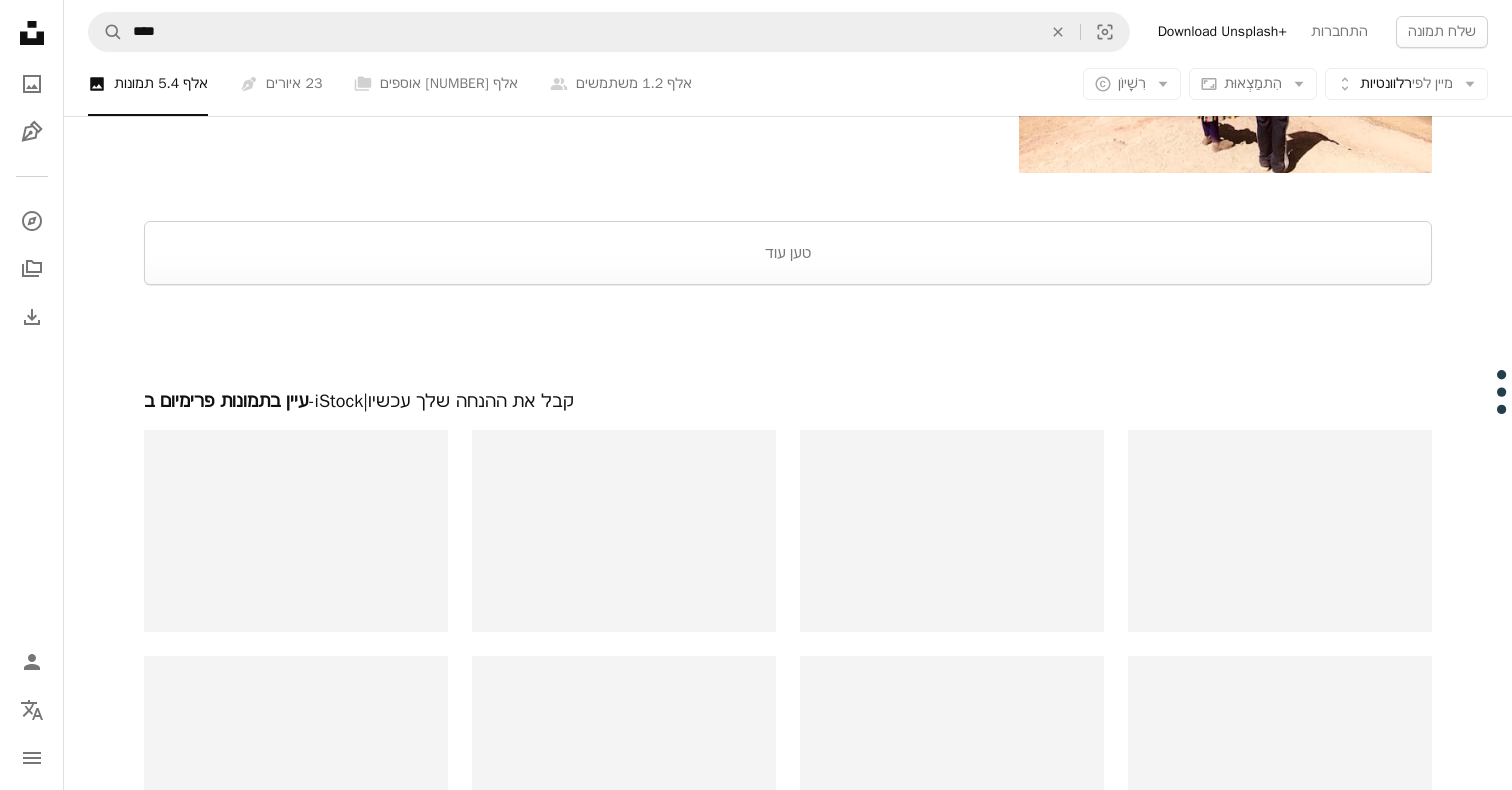 scroll, scrollTop: 4061, scrollLeft: 0, axis: vertical 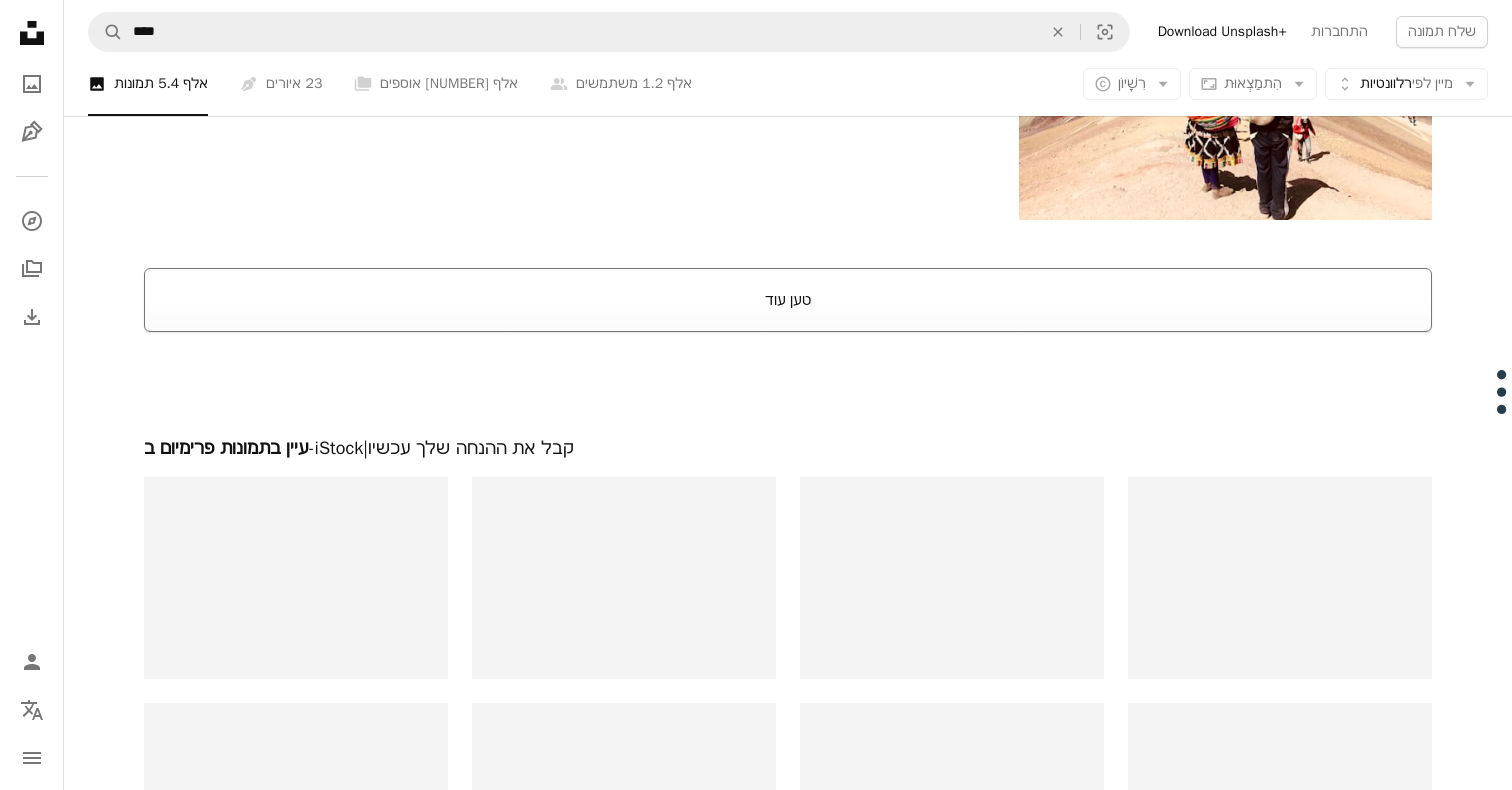 click on "טען עוד" at bounding box center [788, 300] 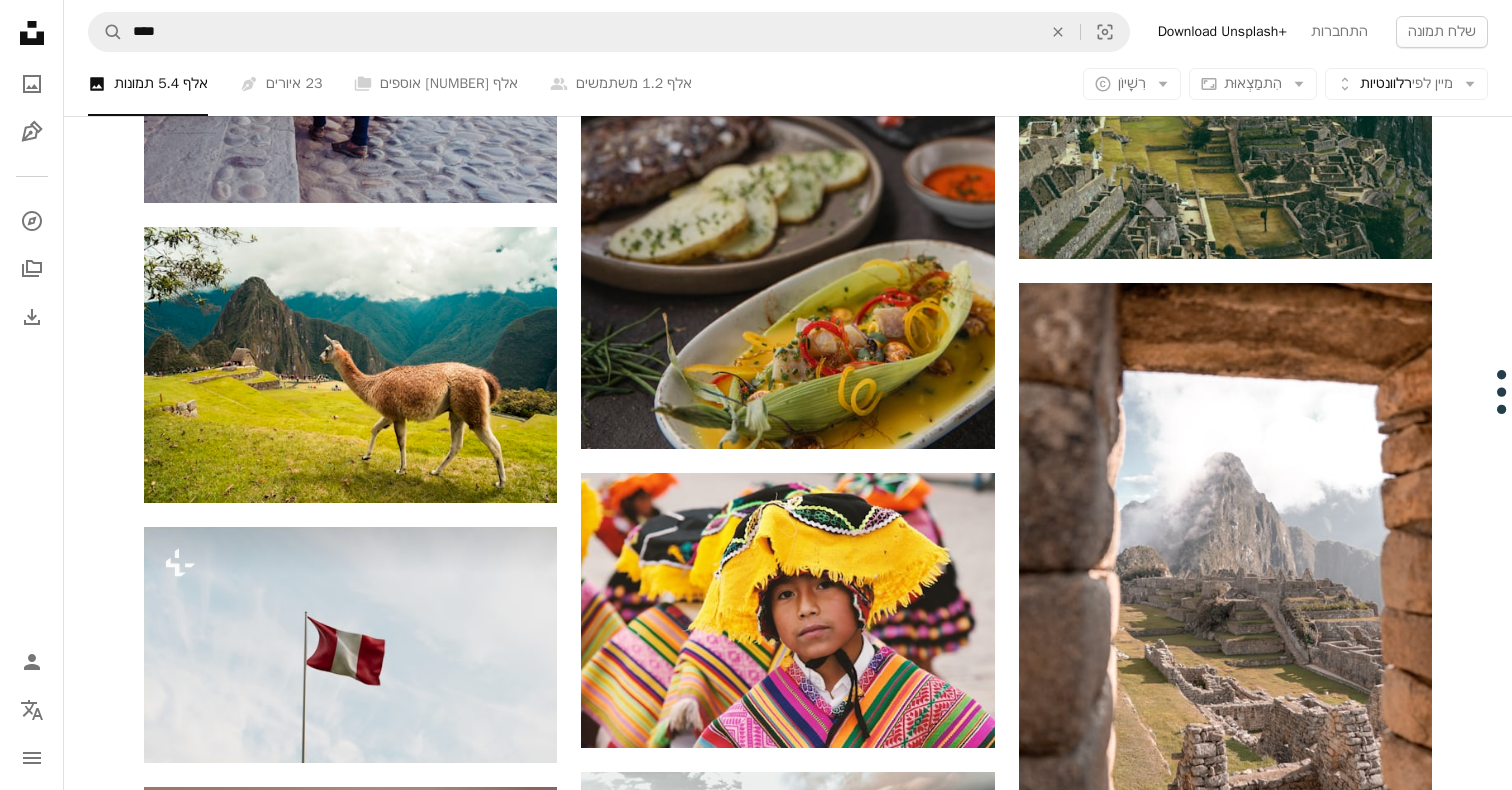 scroll, scrollTop: 2751, scrollLeft: 0, axis: vertical 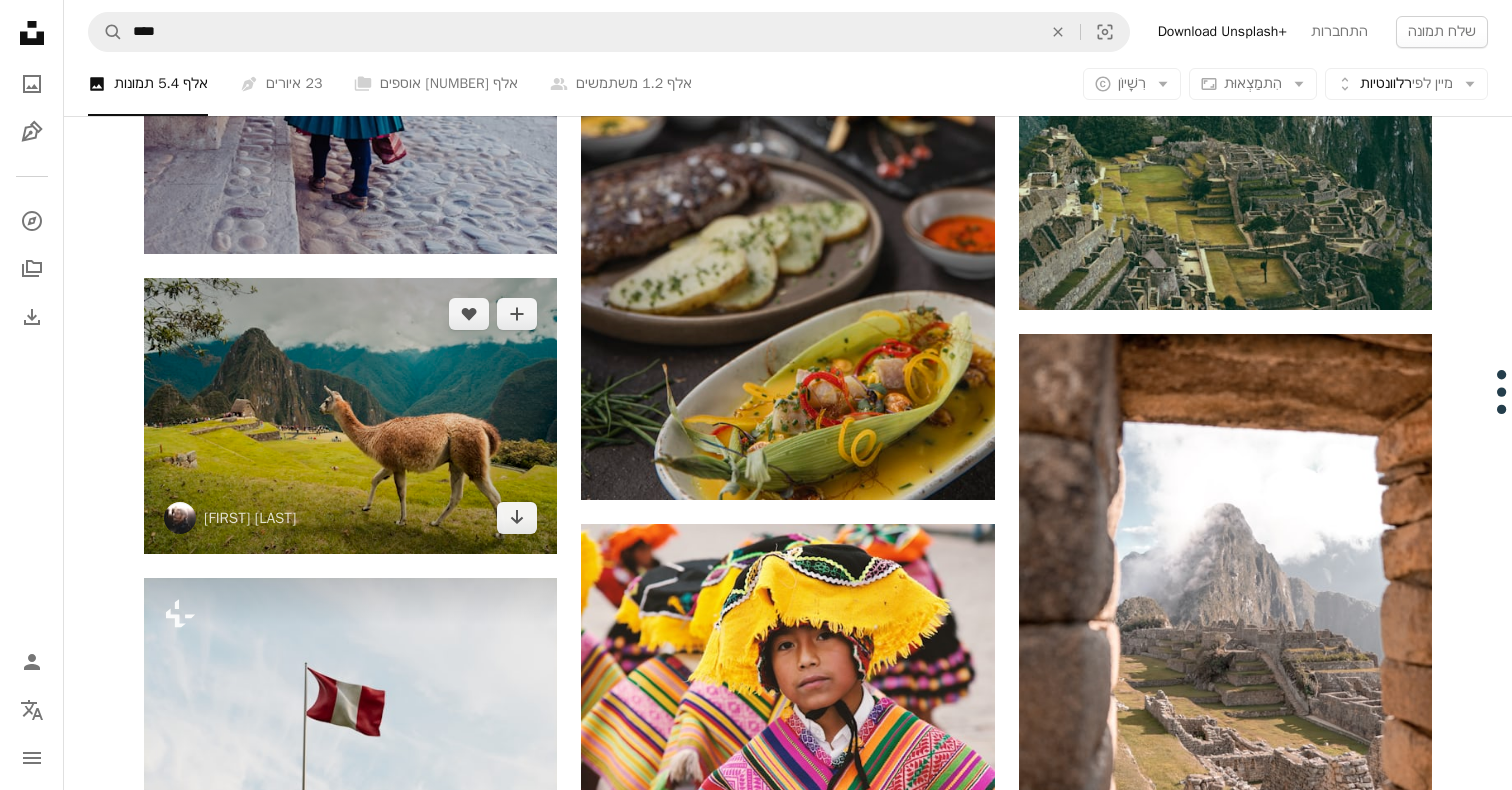 click at bounding box center [350, 415] 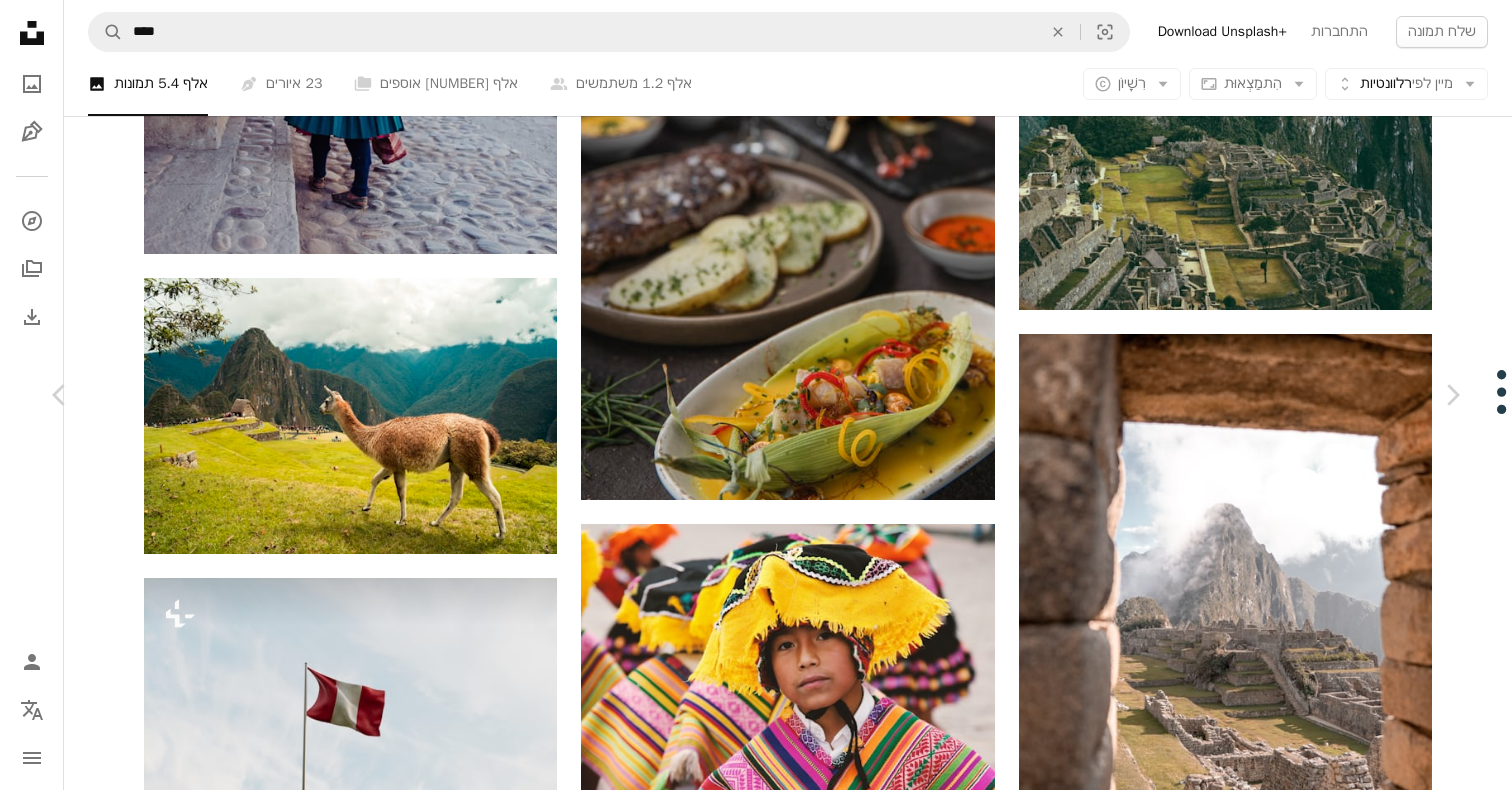click on "Download free" at bounding box center [1263, 4079] 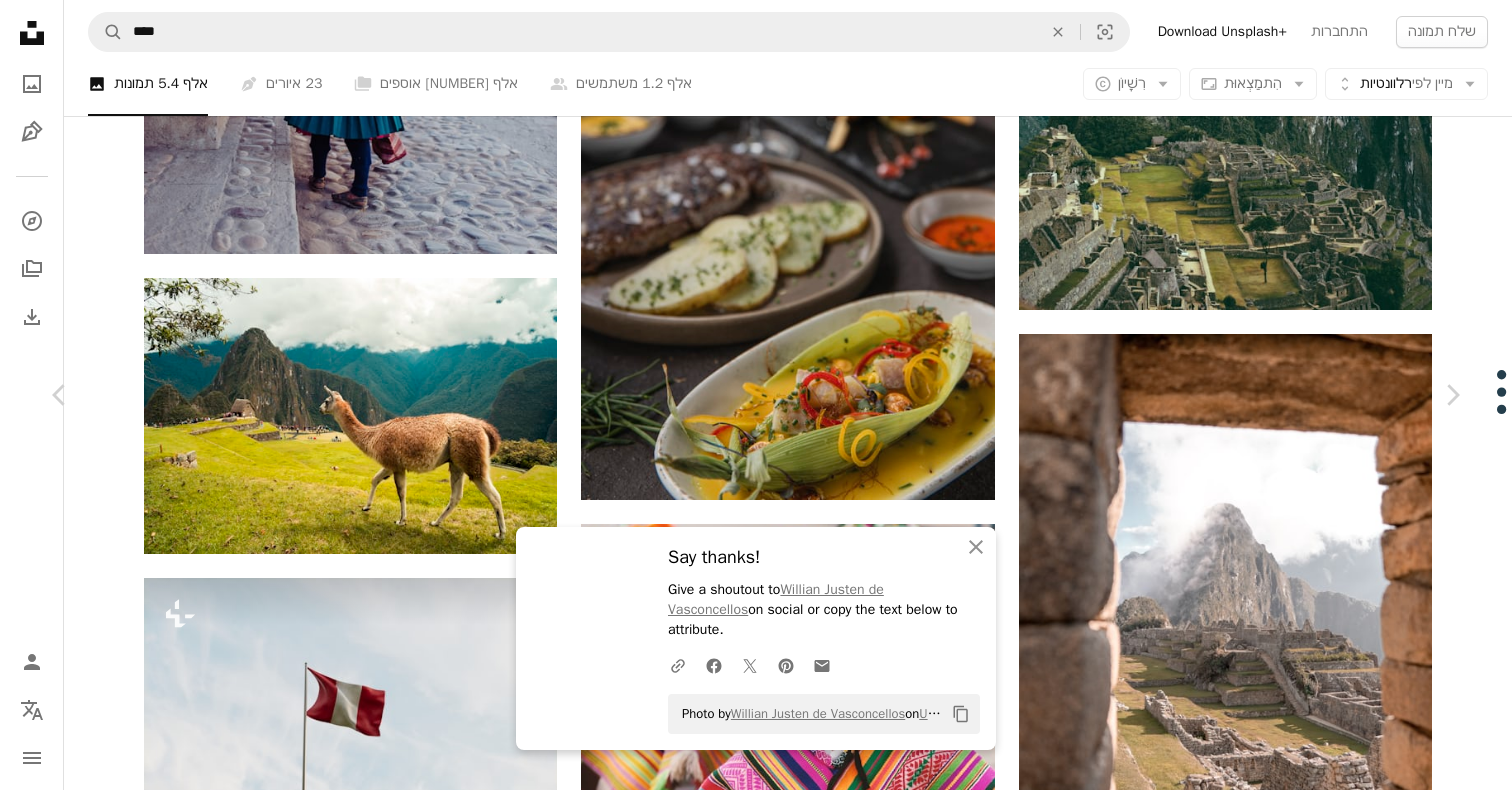 click on "Download free" at bounding box center [1263, 4079] 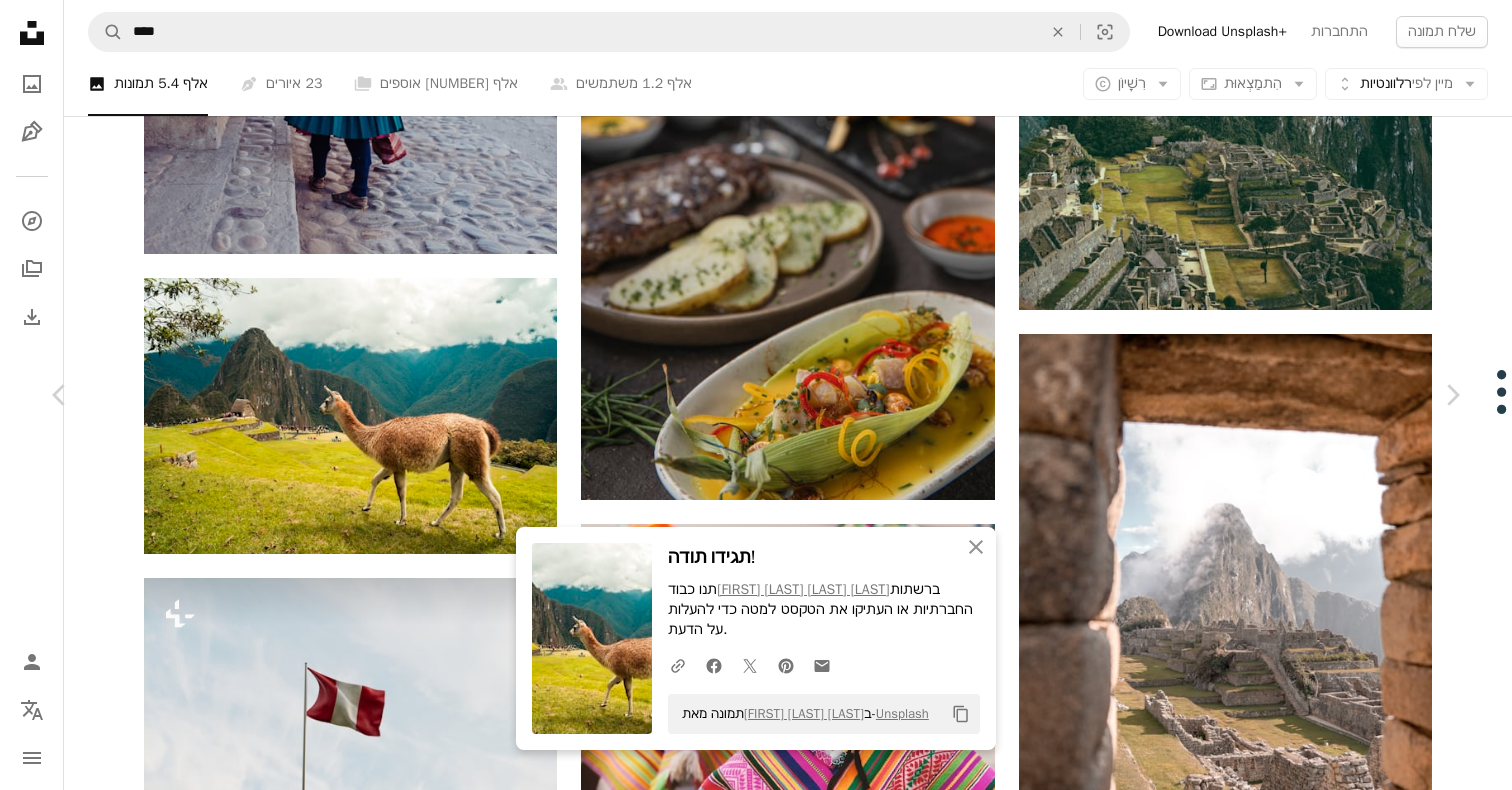 click on "An X shape" at bounding box center (20, 20) 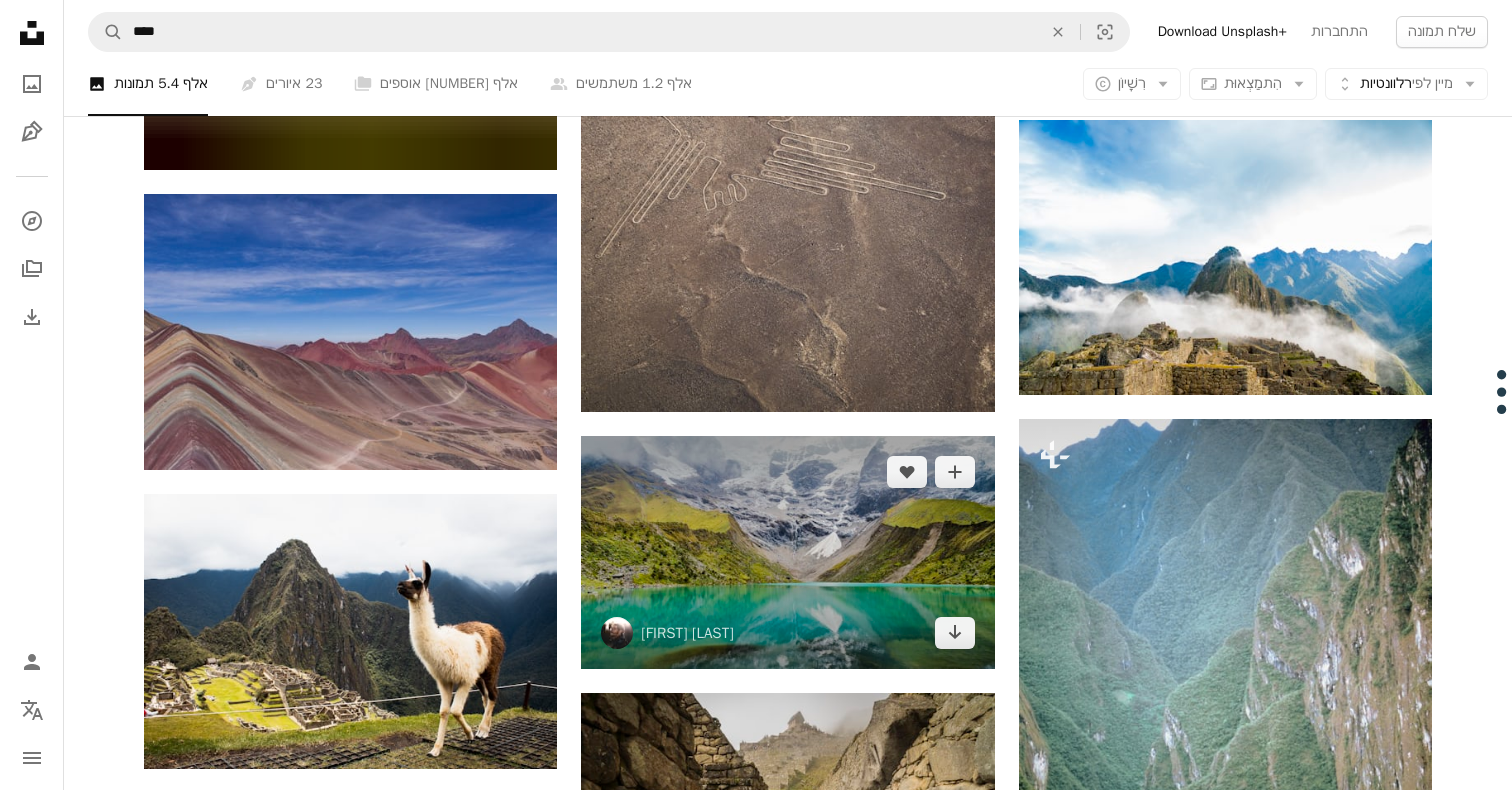 scroll, scrollTop: 6260, scrollLeft: 0, axis: vertical 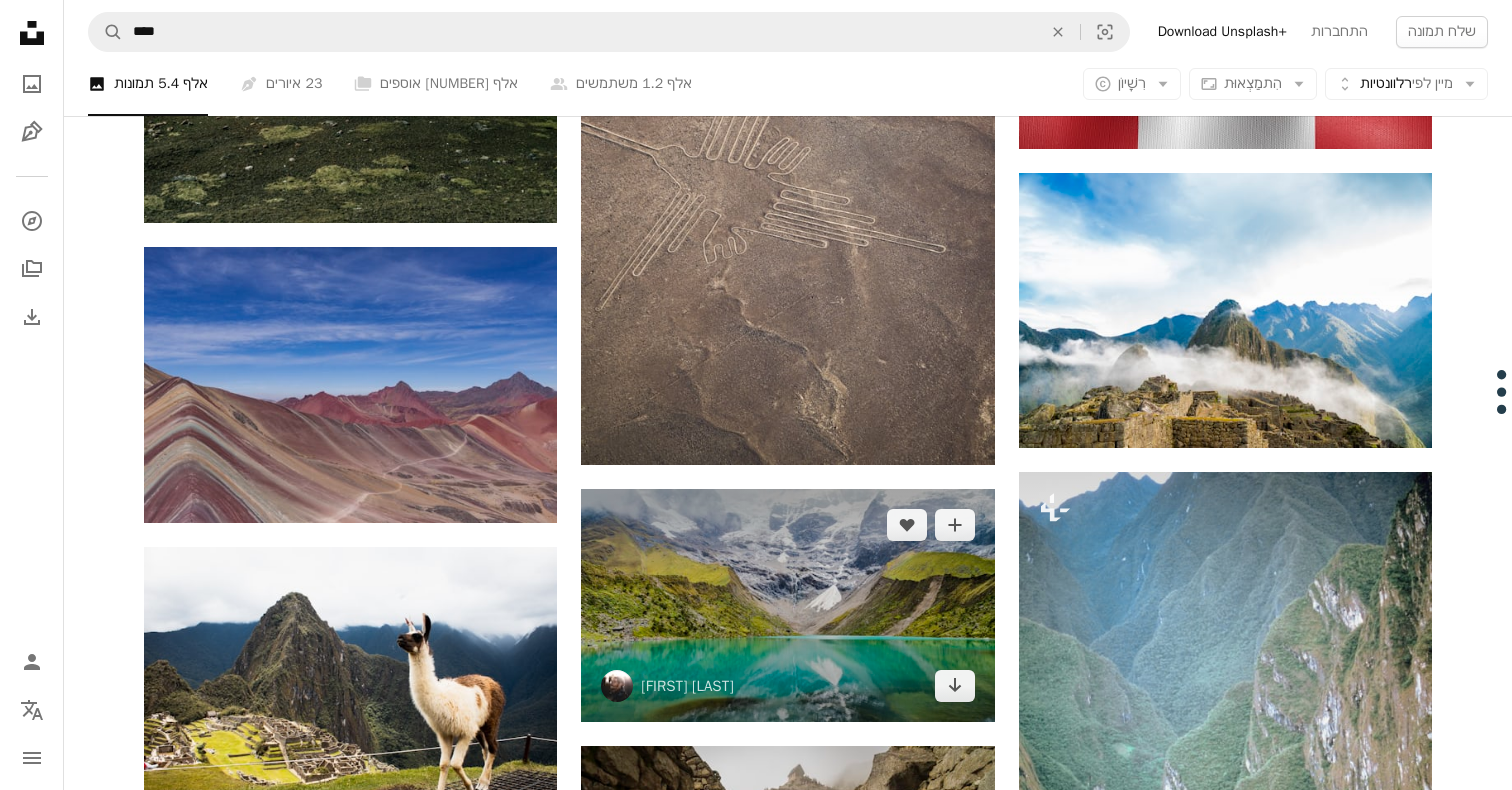 click at bounding box center (787, 605) 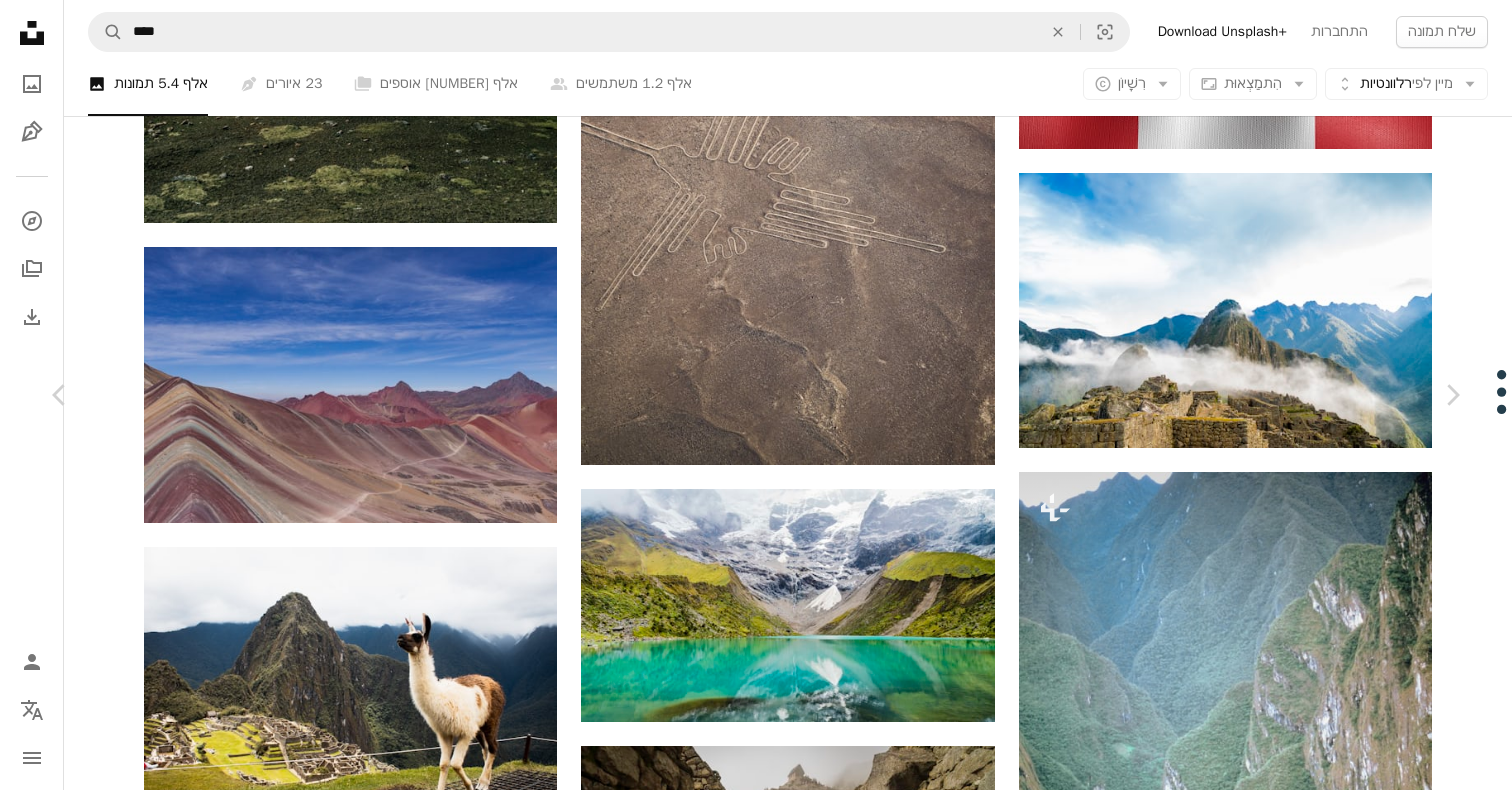 click on "הורדה בחינם" at bounding box center (1268, 4140) 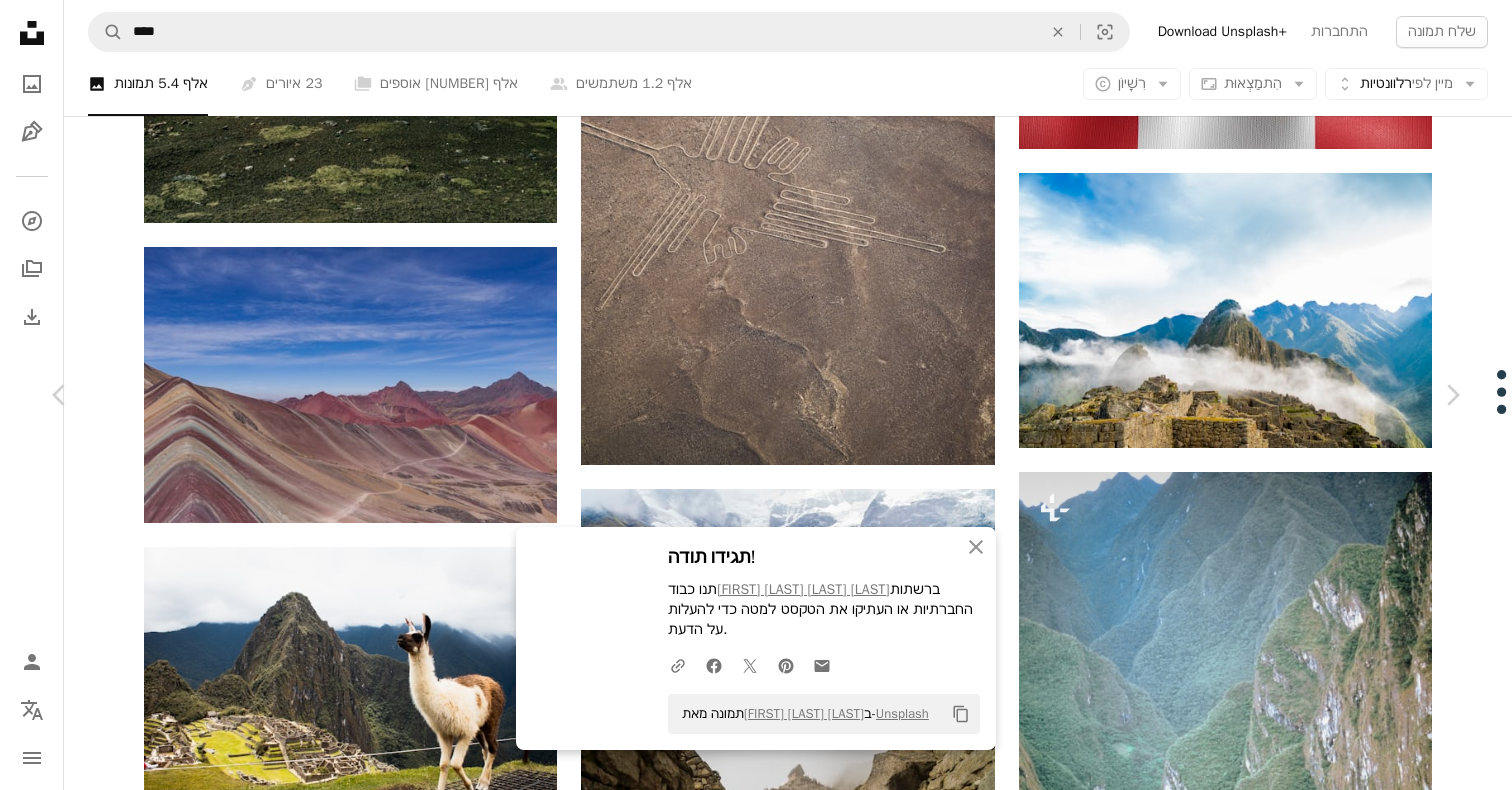 click on "הורדה בחינם" at bounding box center (1268, 4140) 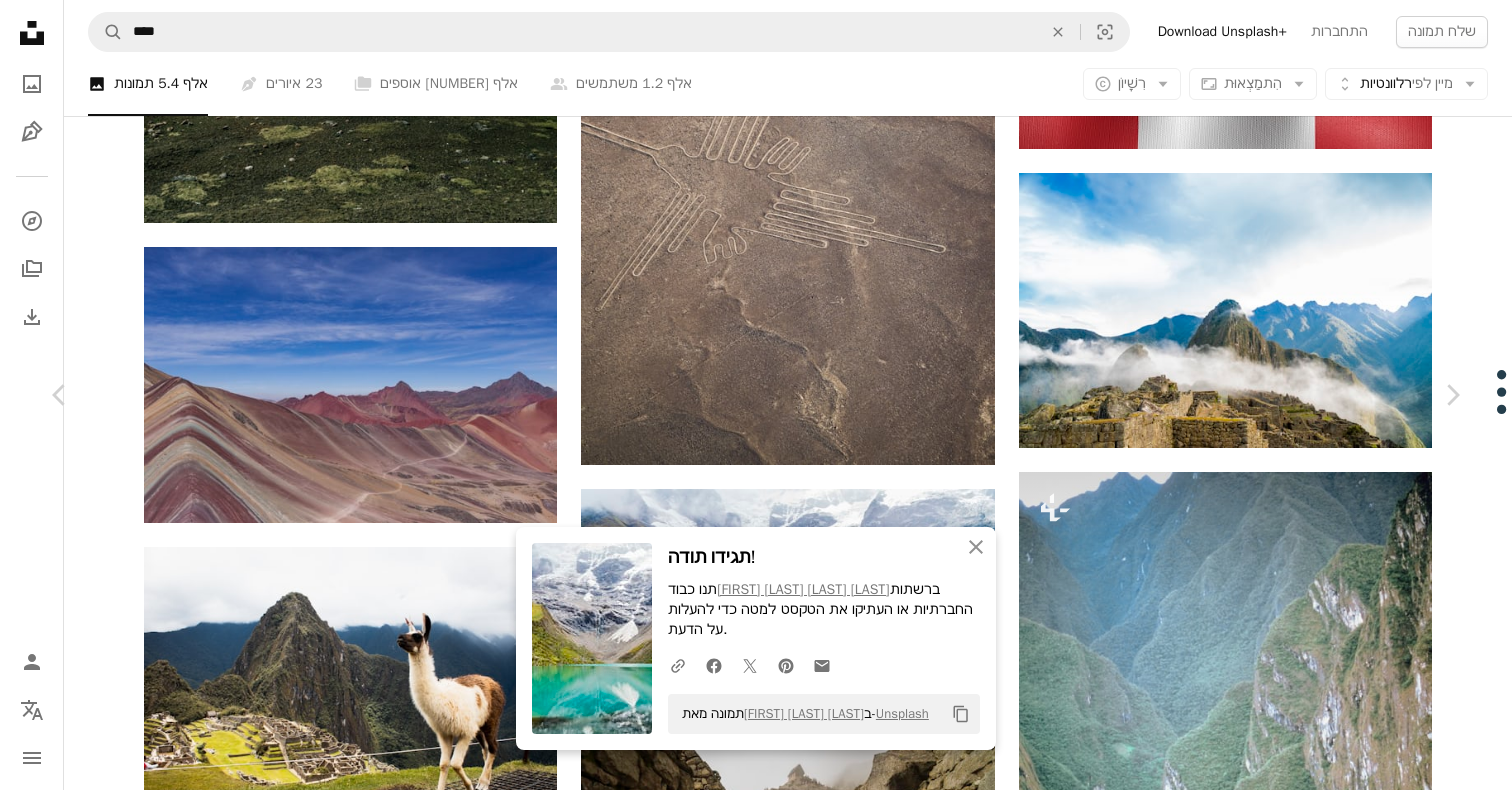 click on "An X shape" at bounding box center (20, 20) 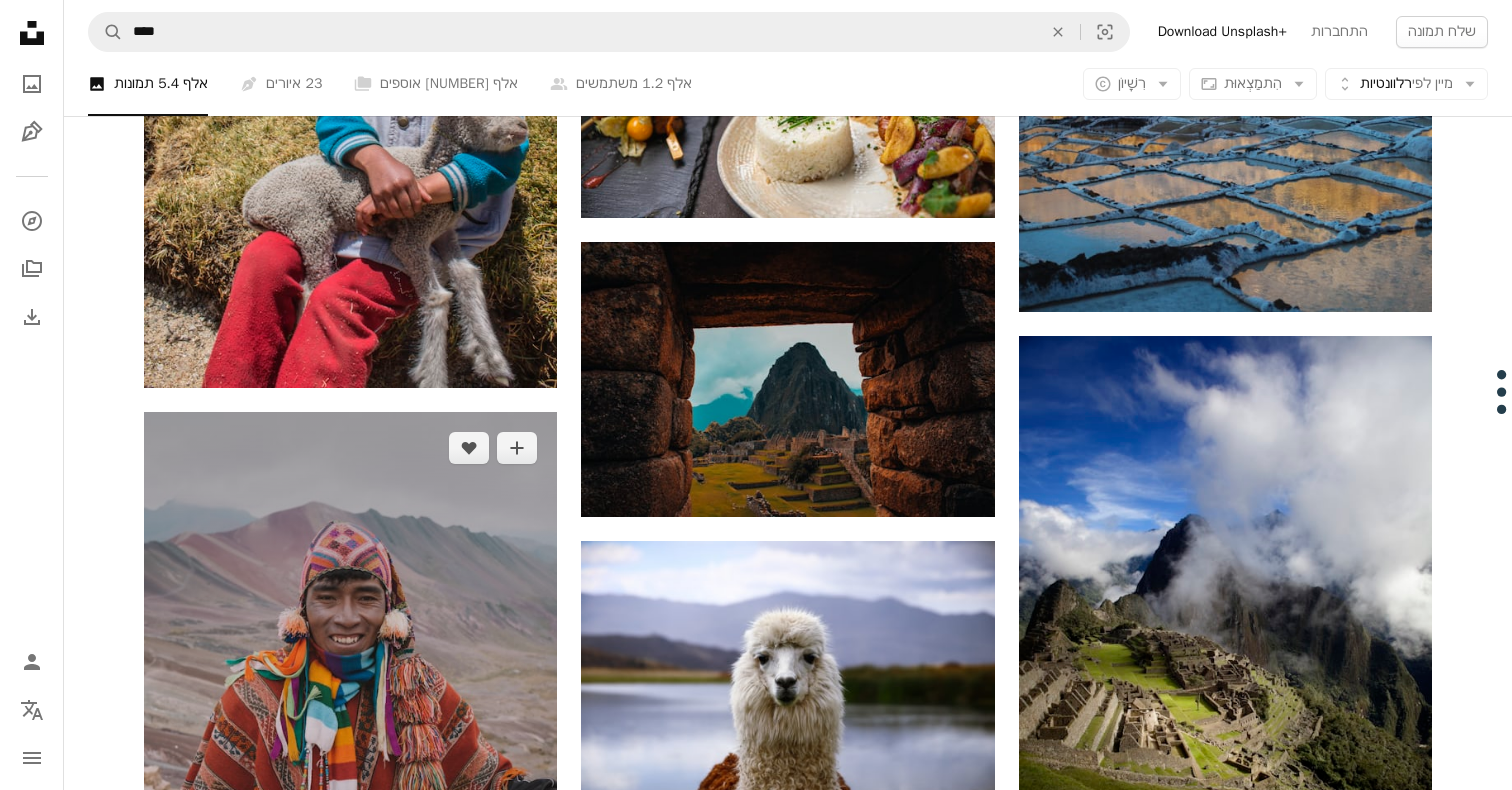 scroll, scrollTop: 7336, scrollLeft: 0, axis: vertical 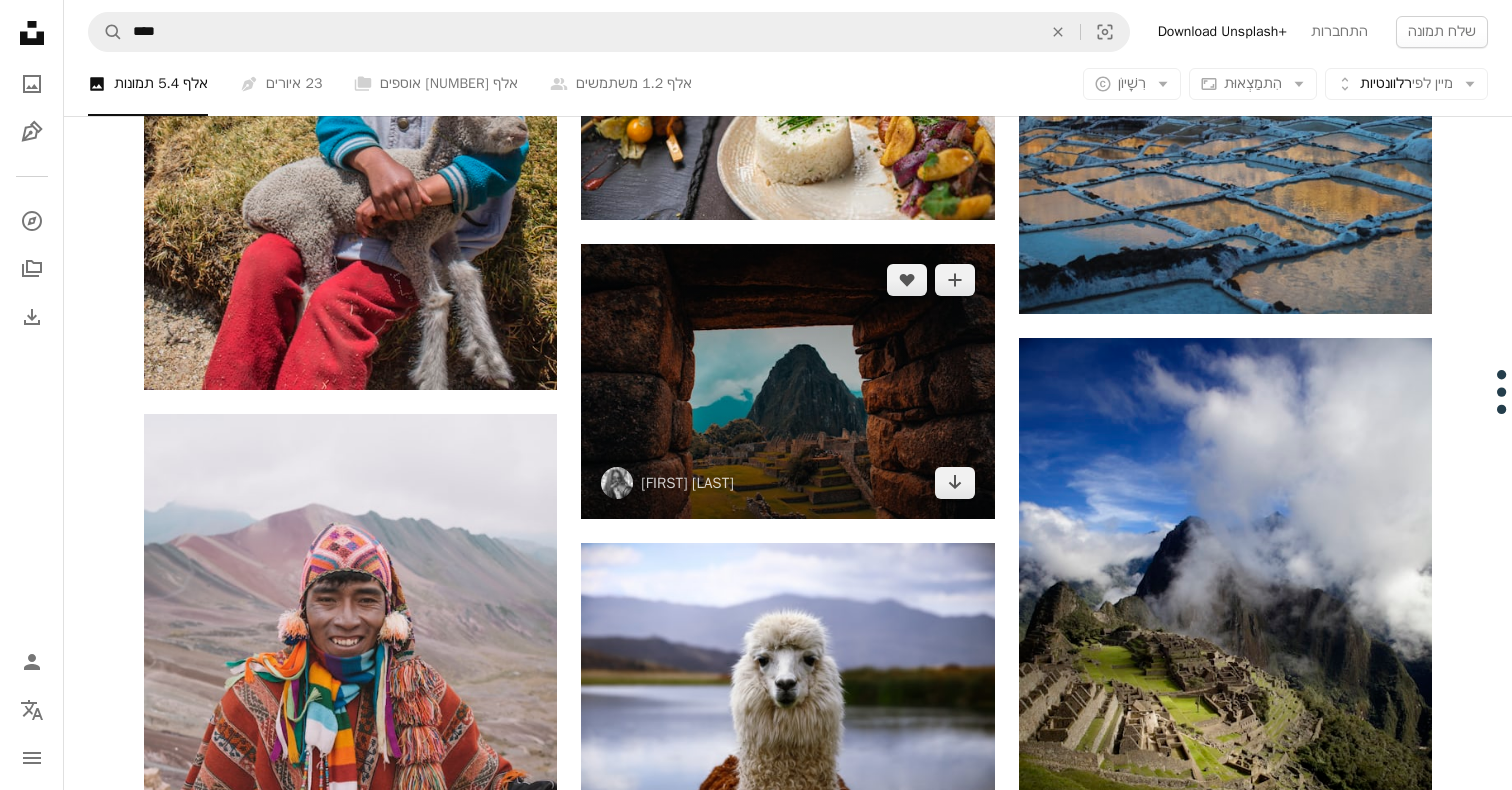 click at bounding box center (787, 381) 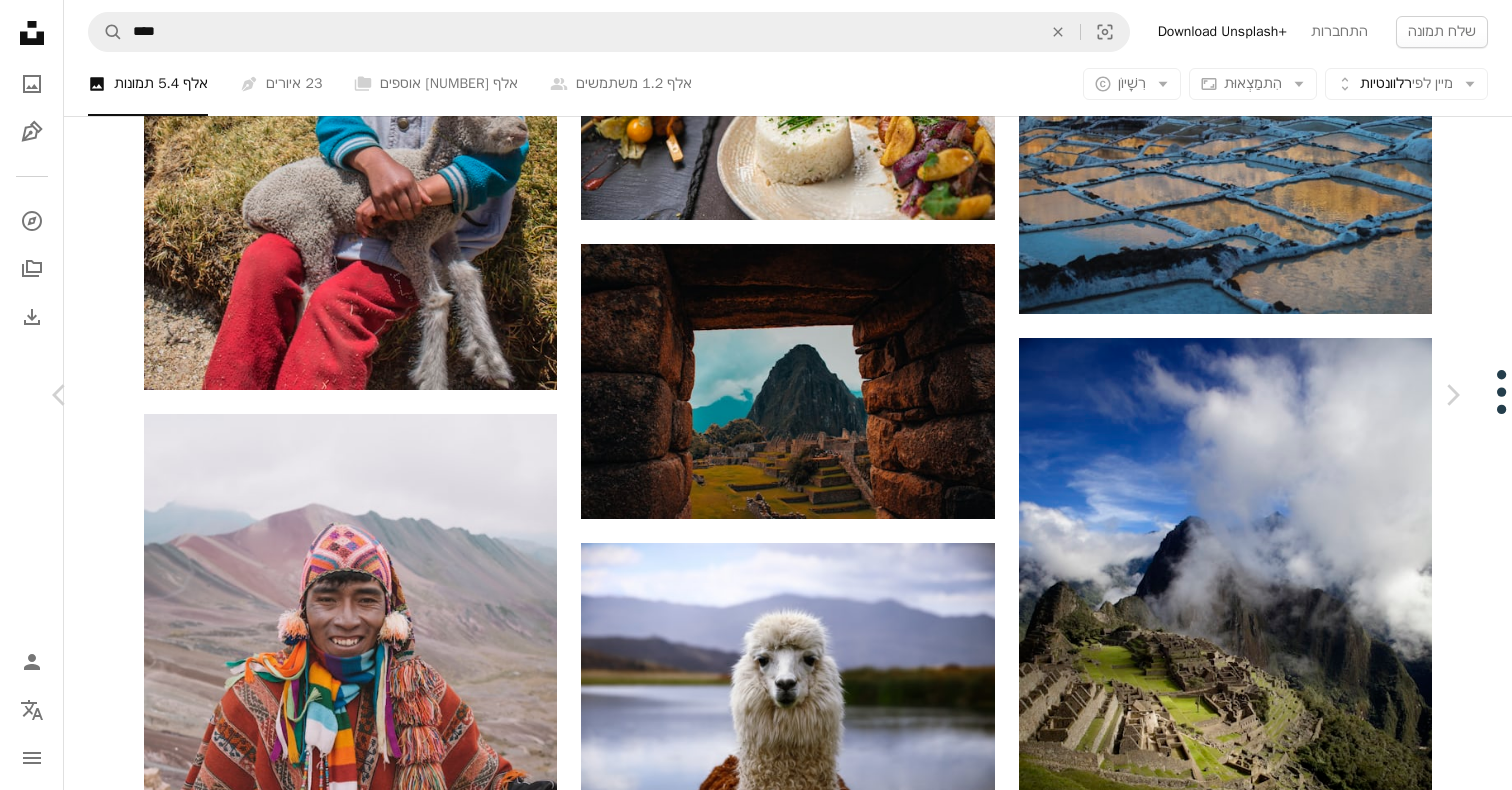 click on "הורדה בחינם" at bounding box center (1268, 5405) 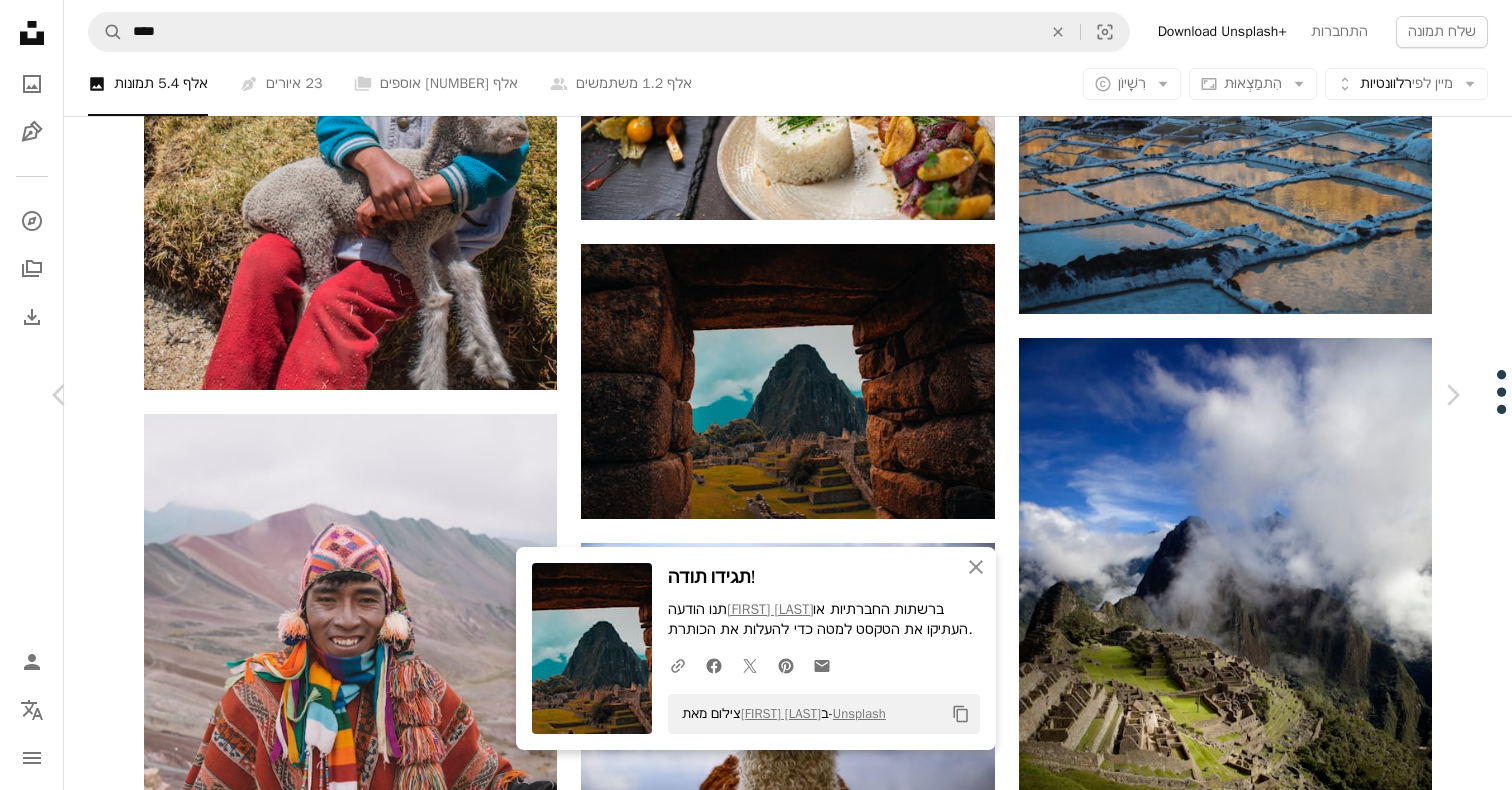 click on "הורדה בחינם" at bounding box center (1268, 5406) 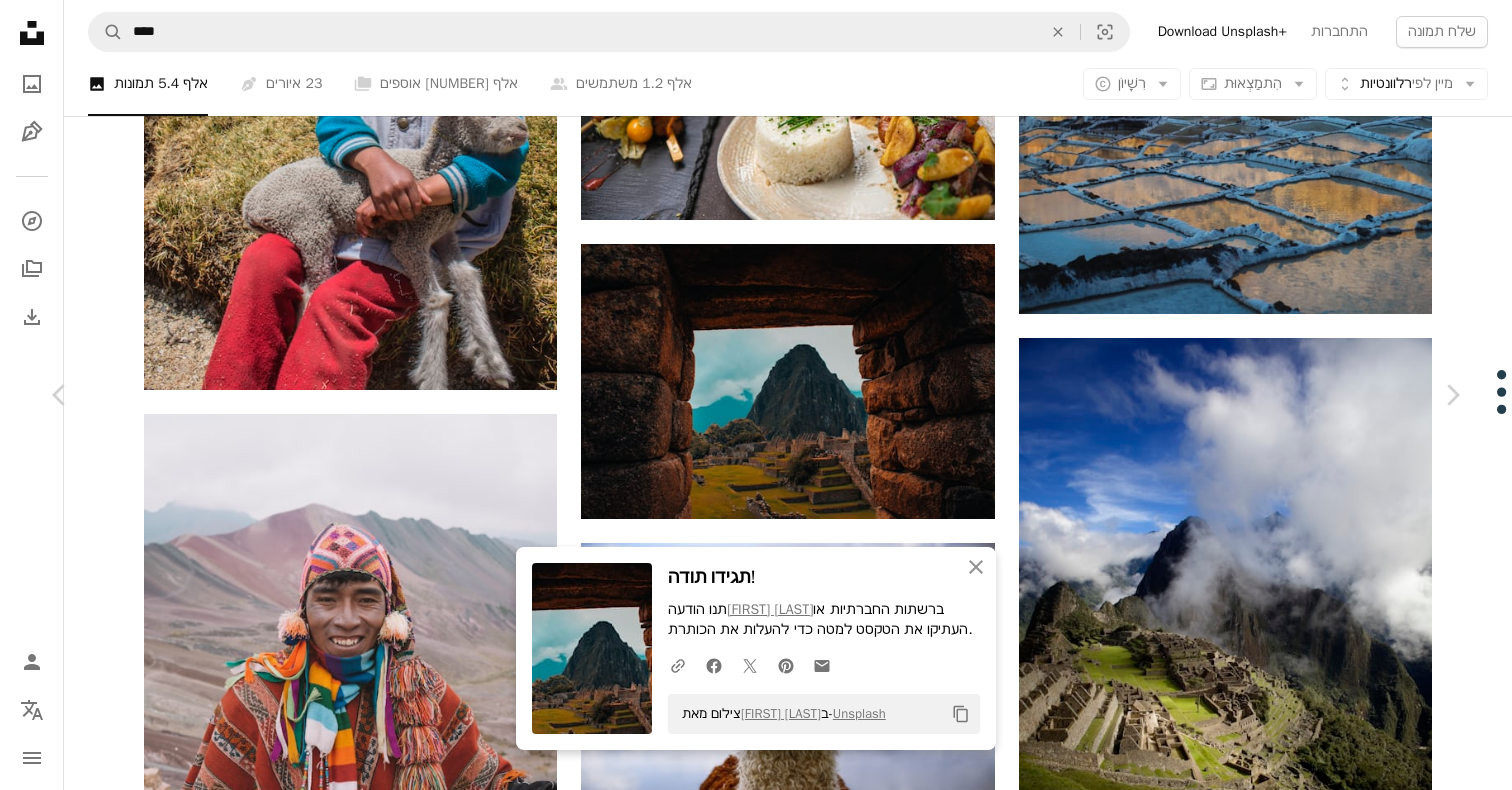 click on "An X shape" at bounding box center [20, 20] 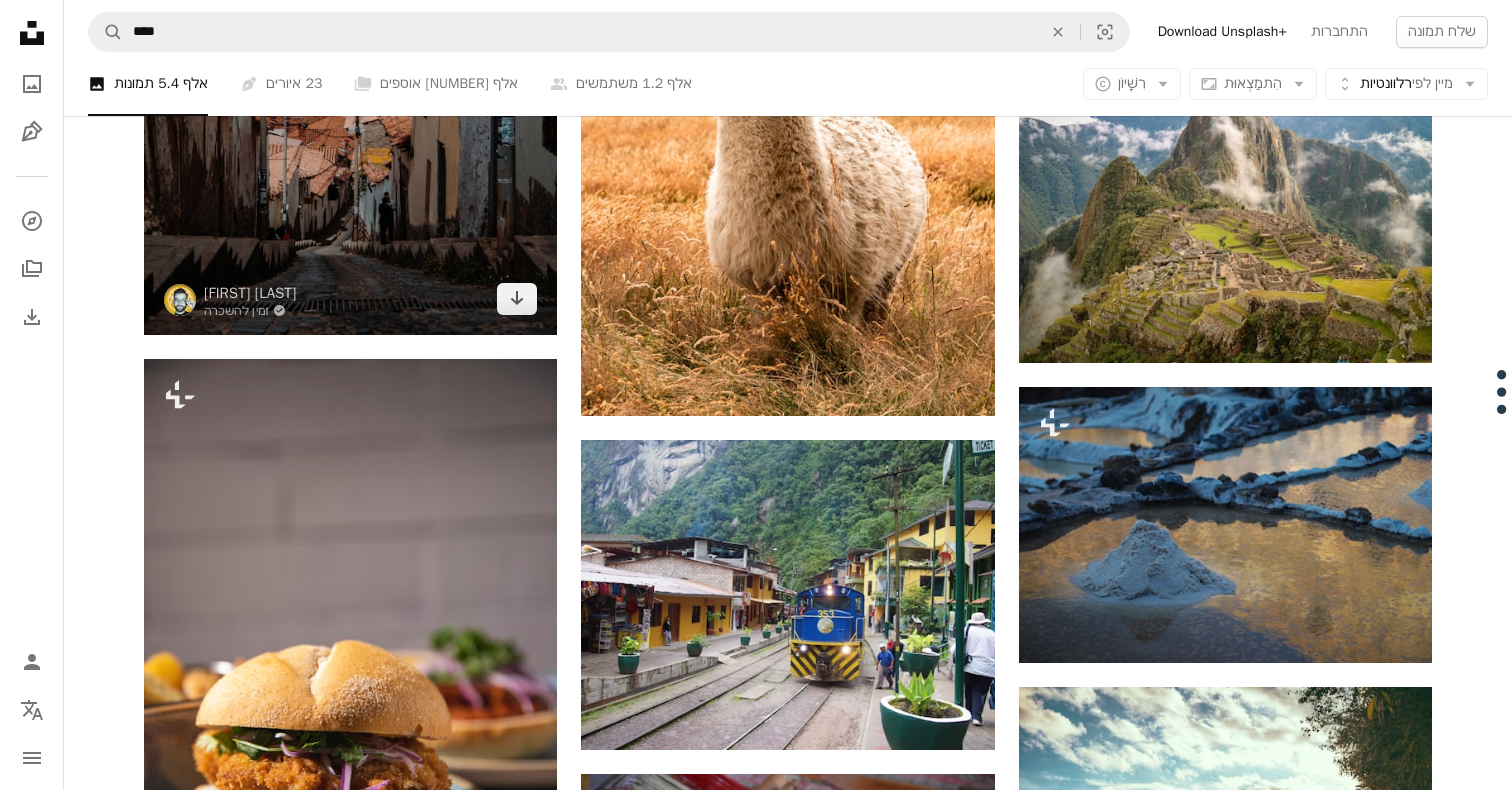 scroll, scrollTop: 11415, scrollLeft: 0, axis: vertical 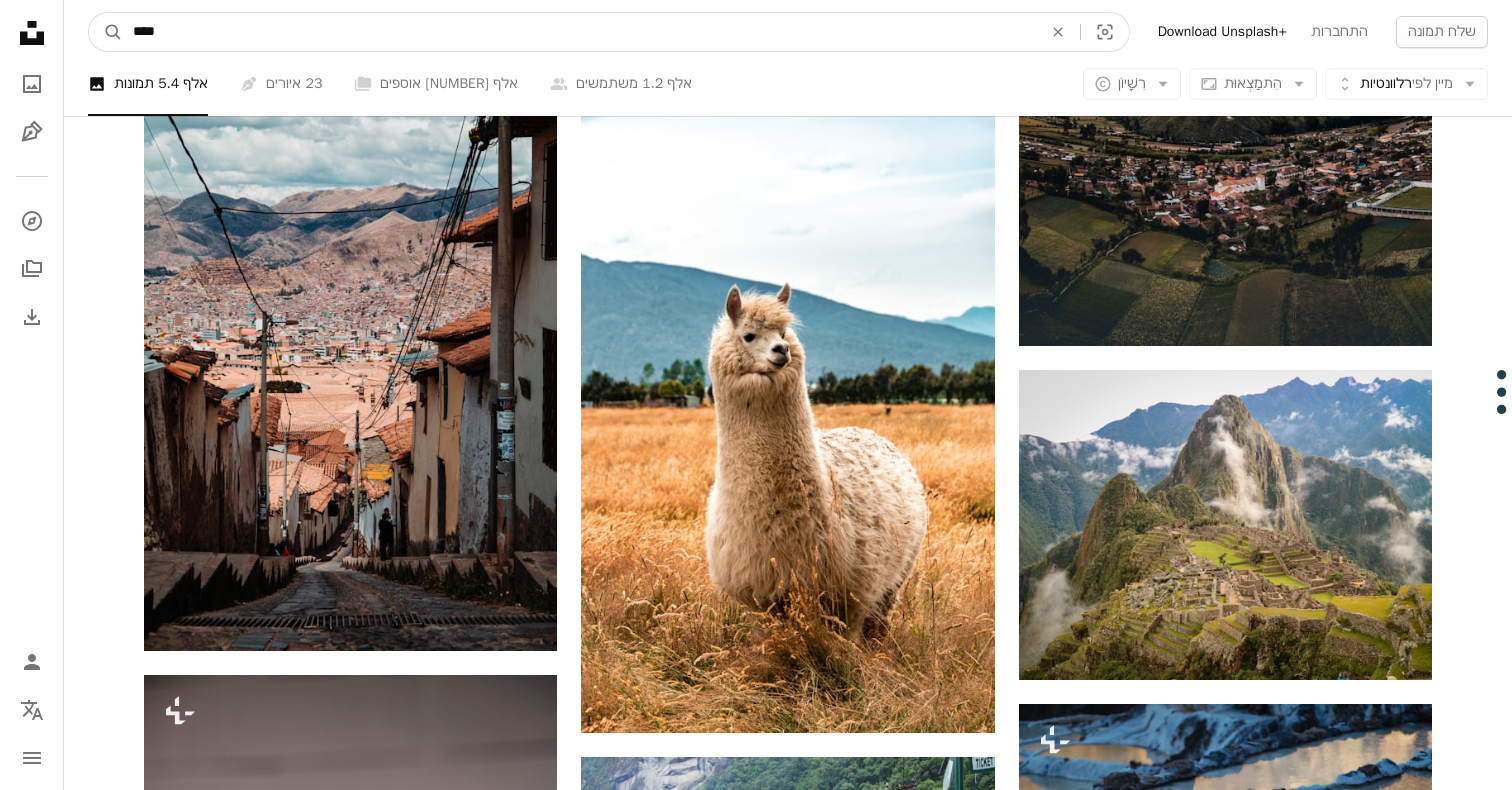 drag, startPoint x: 278, startPoint y: 38, endPoint x: 123, endPoint y: 16, distance: 156.55351 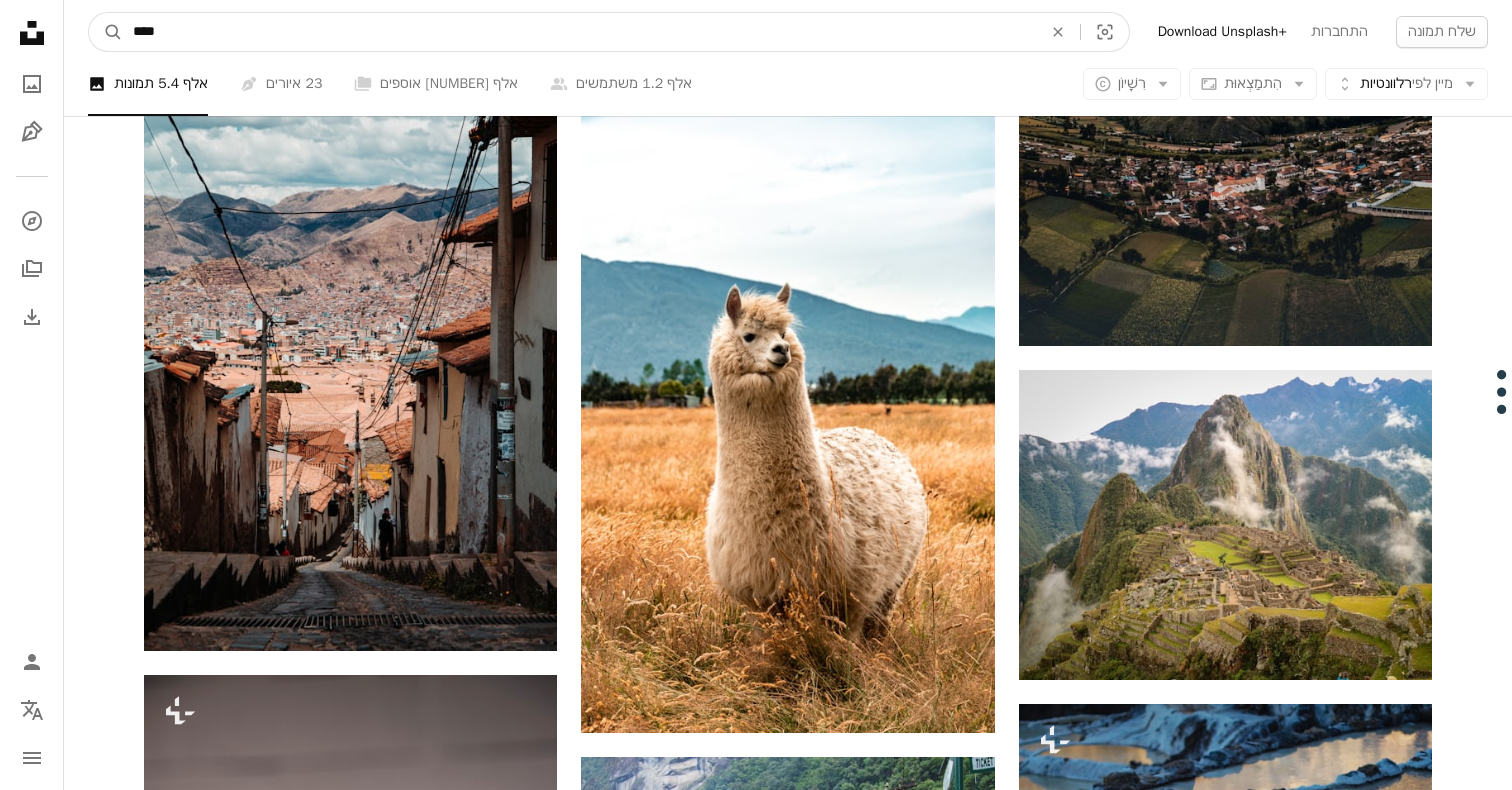 click on "****" at bounding box center [579, 32] 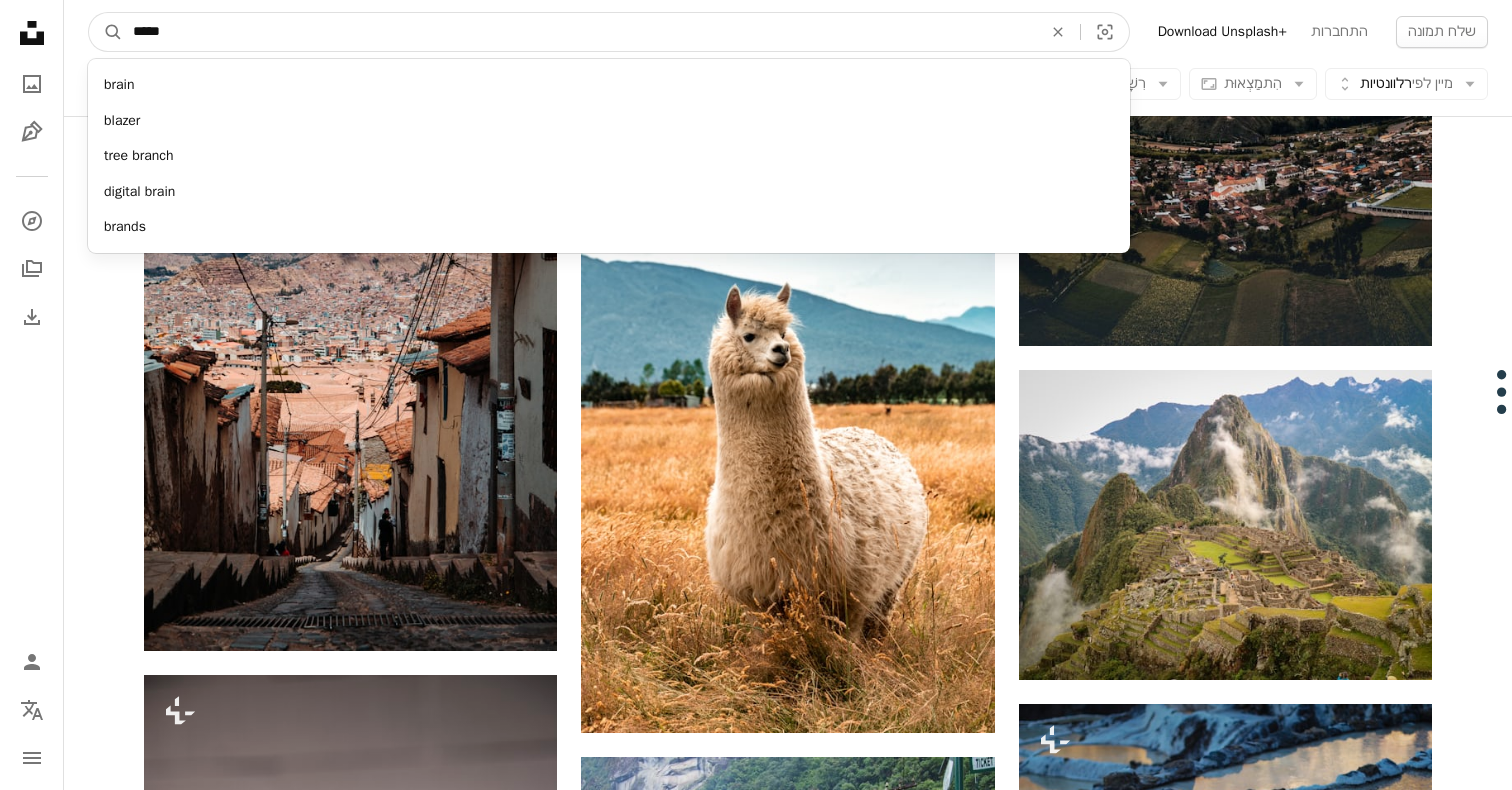 type on "******" 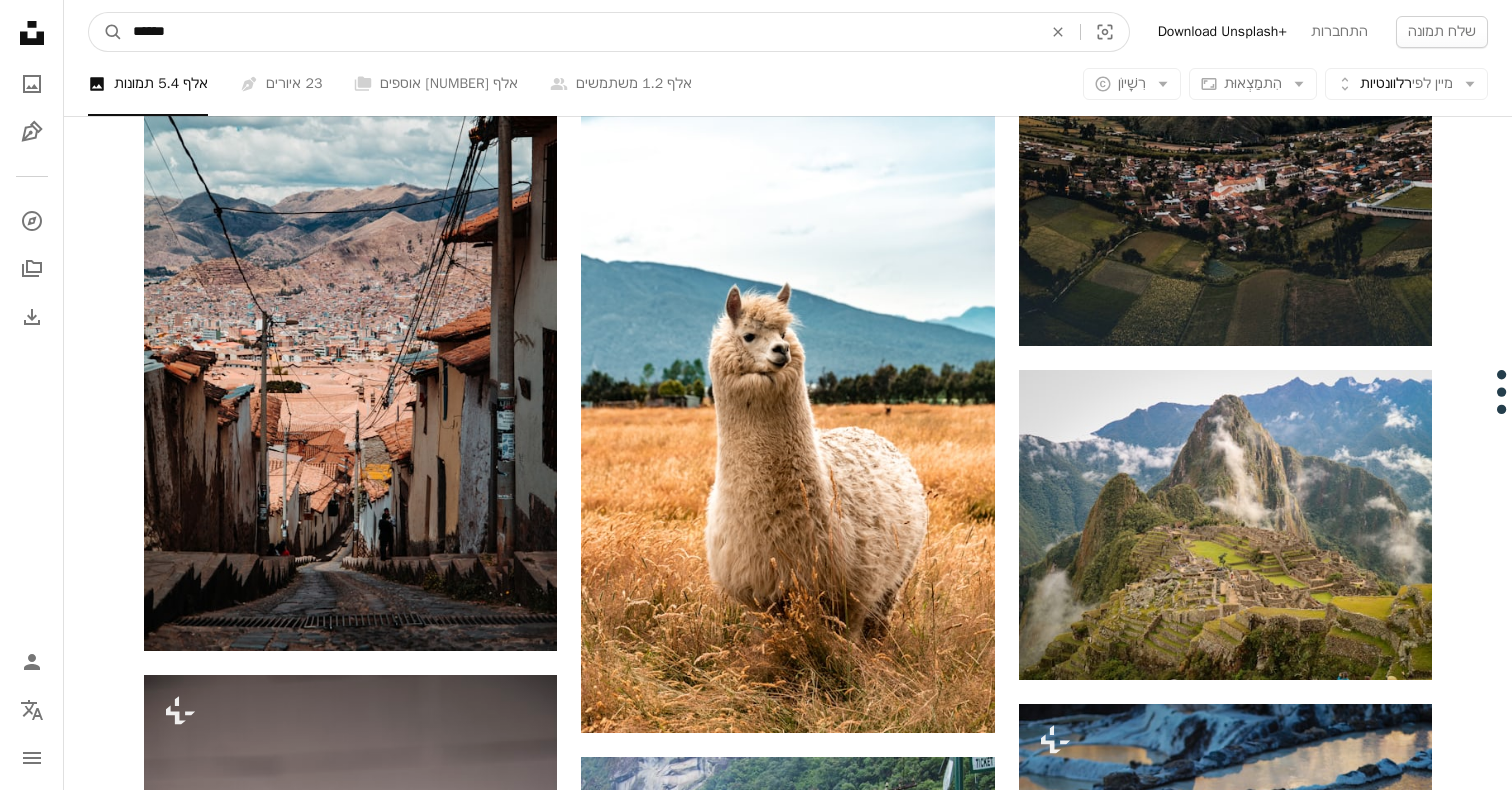 click on "A magnifying glass" at bounding box center (106, 32) 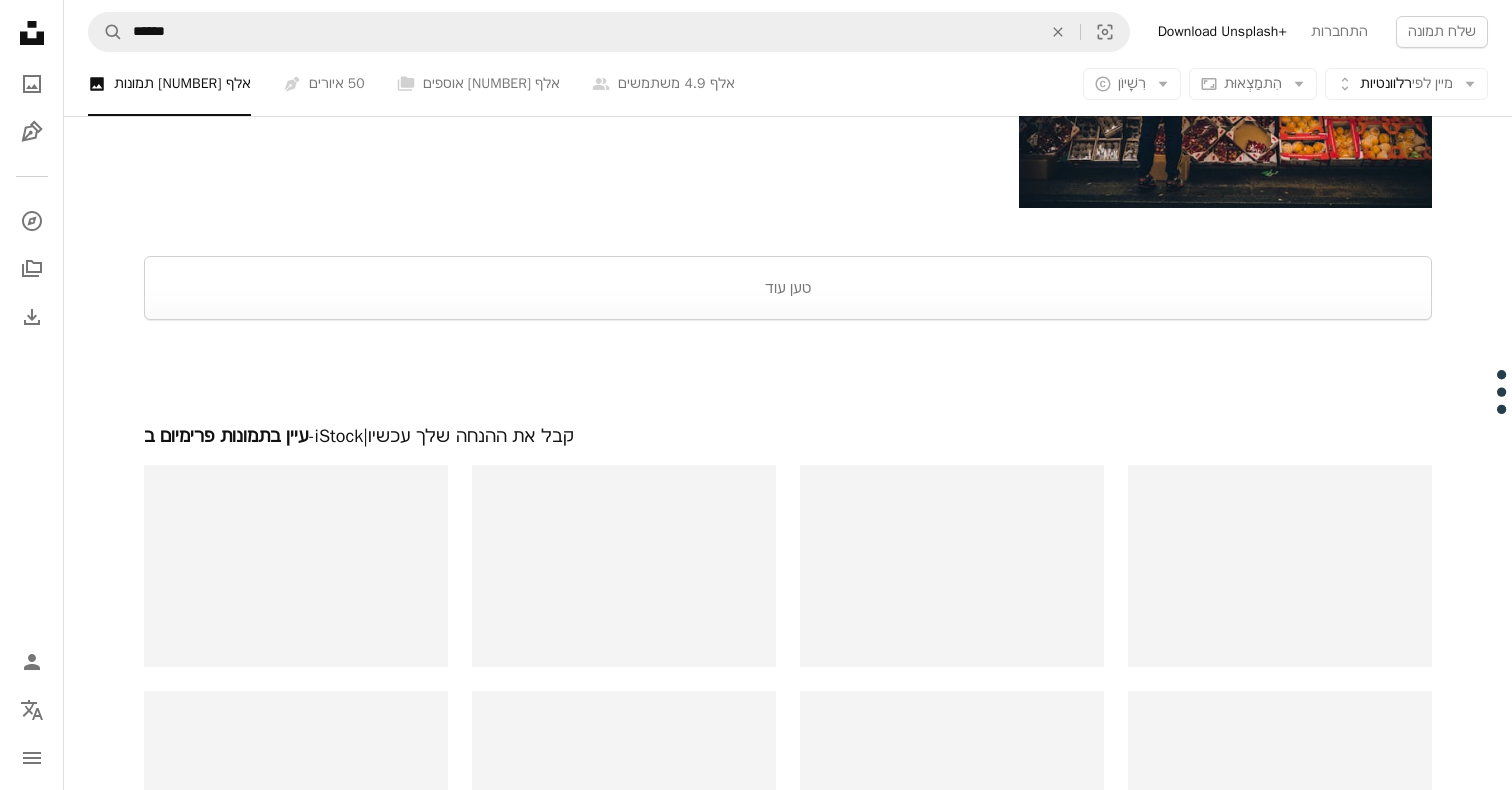 scroll, scrollTop: 3598, scrollLeft: 0, axis: vertical 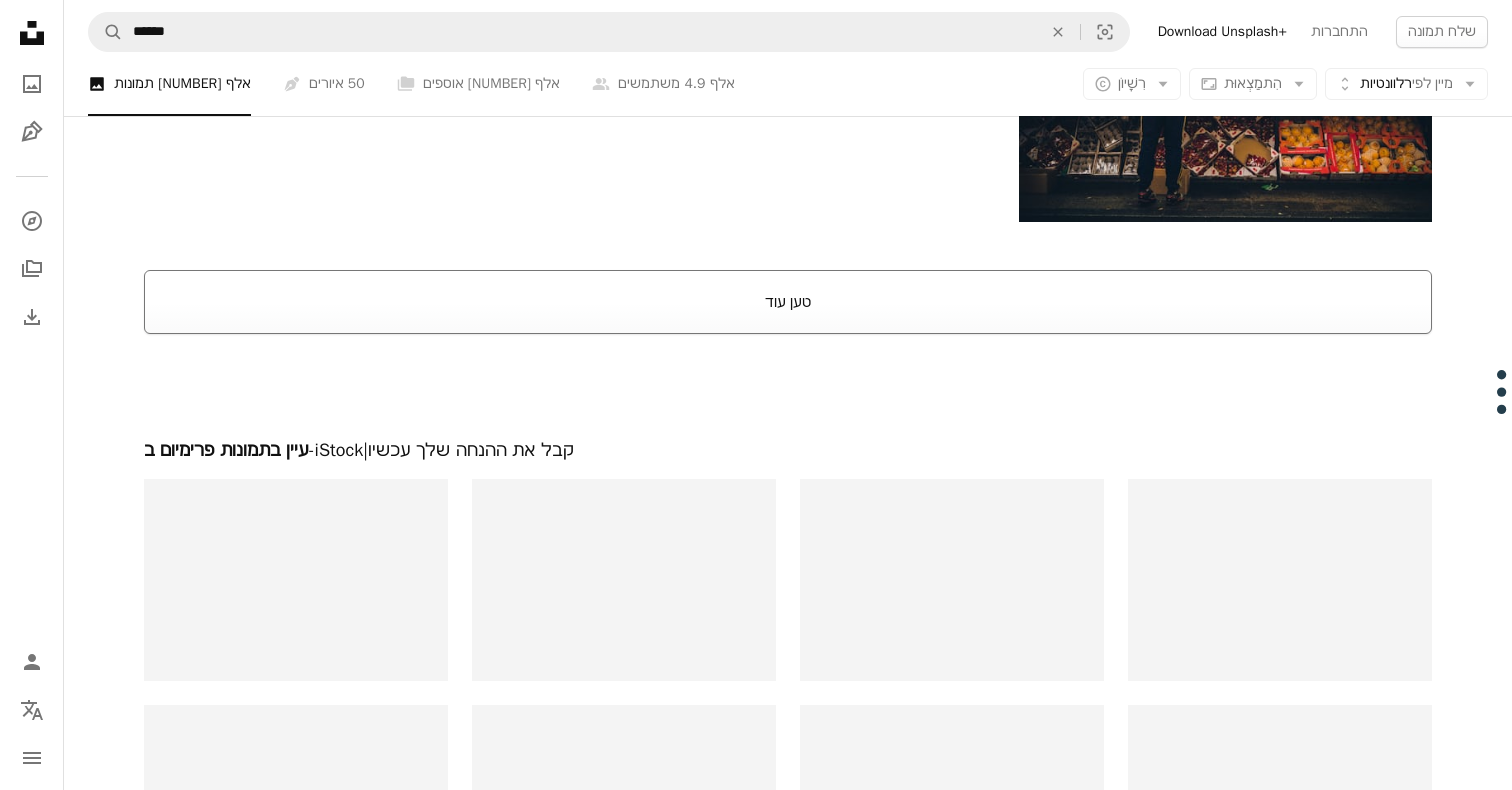 click on "טען עוד" at bounding box center (788, 302) 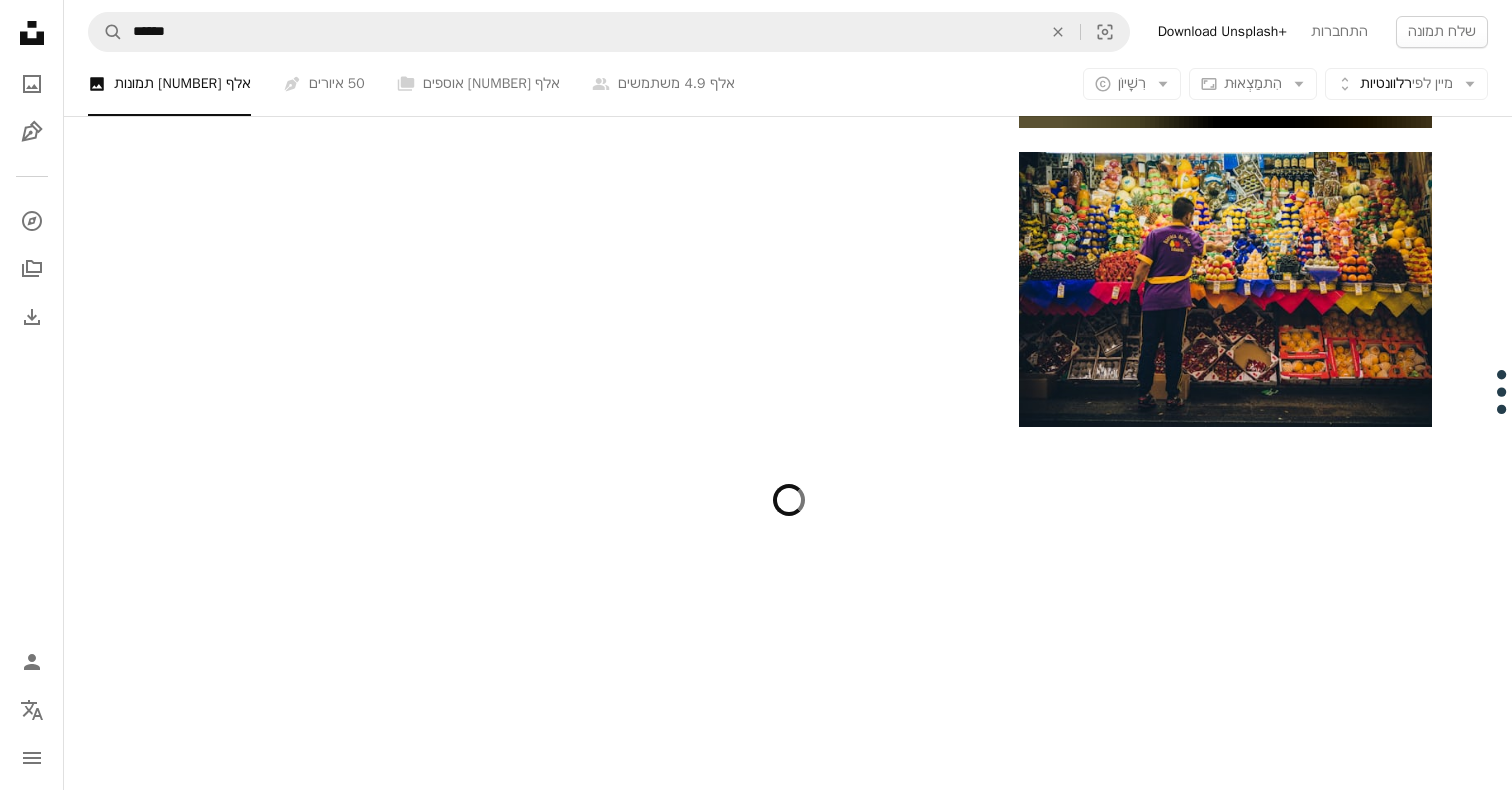 scroll, scrollTop: 3392, scrollLeft: 0, axis: vertical 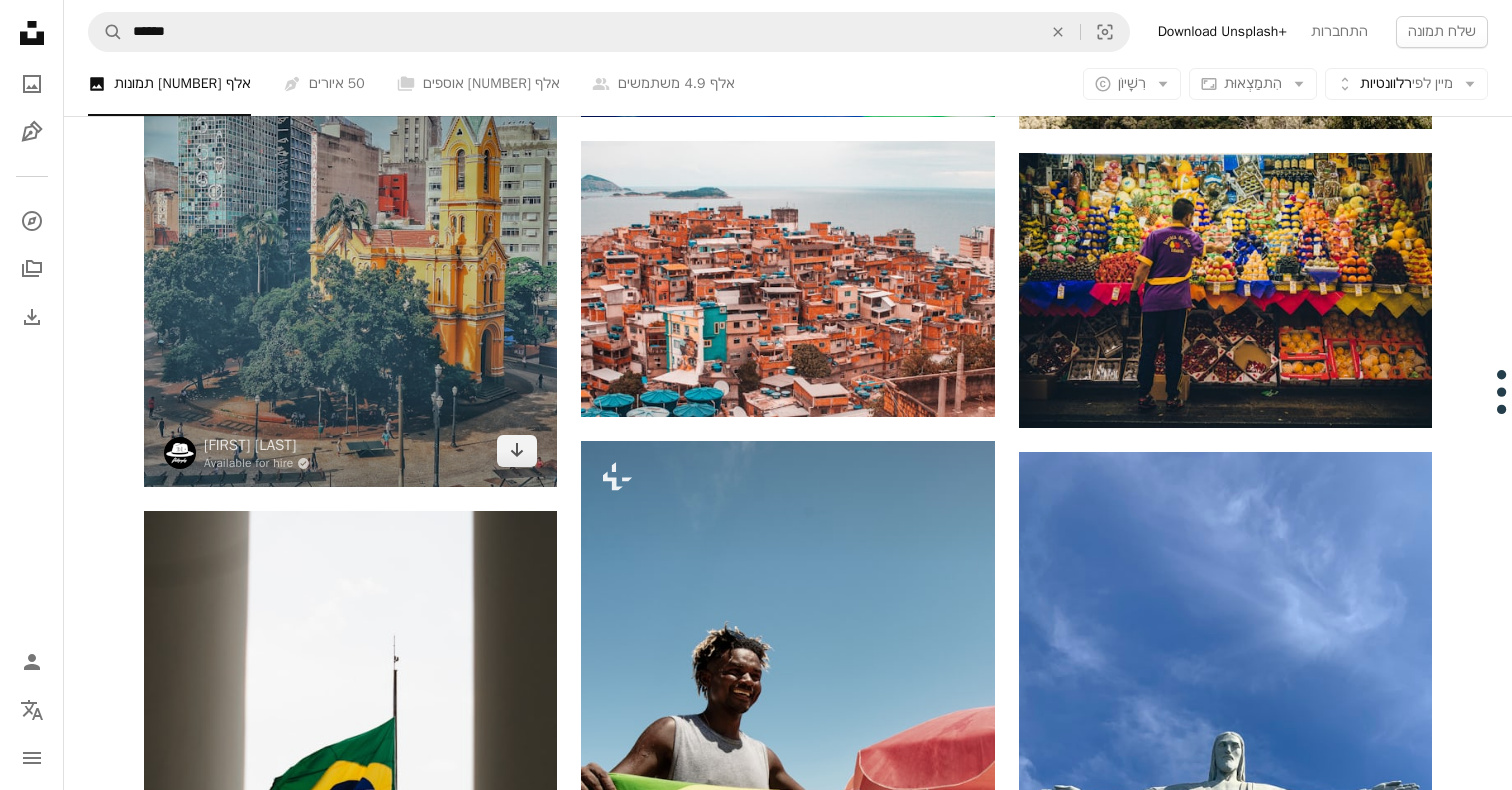 click at bounding box center [350, 177] 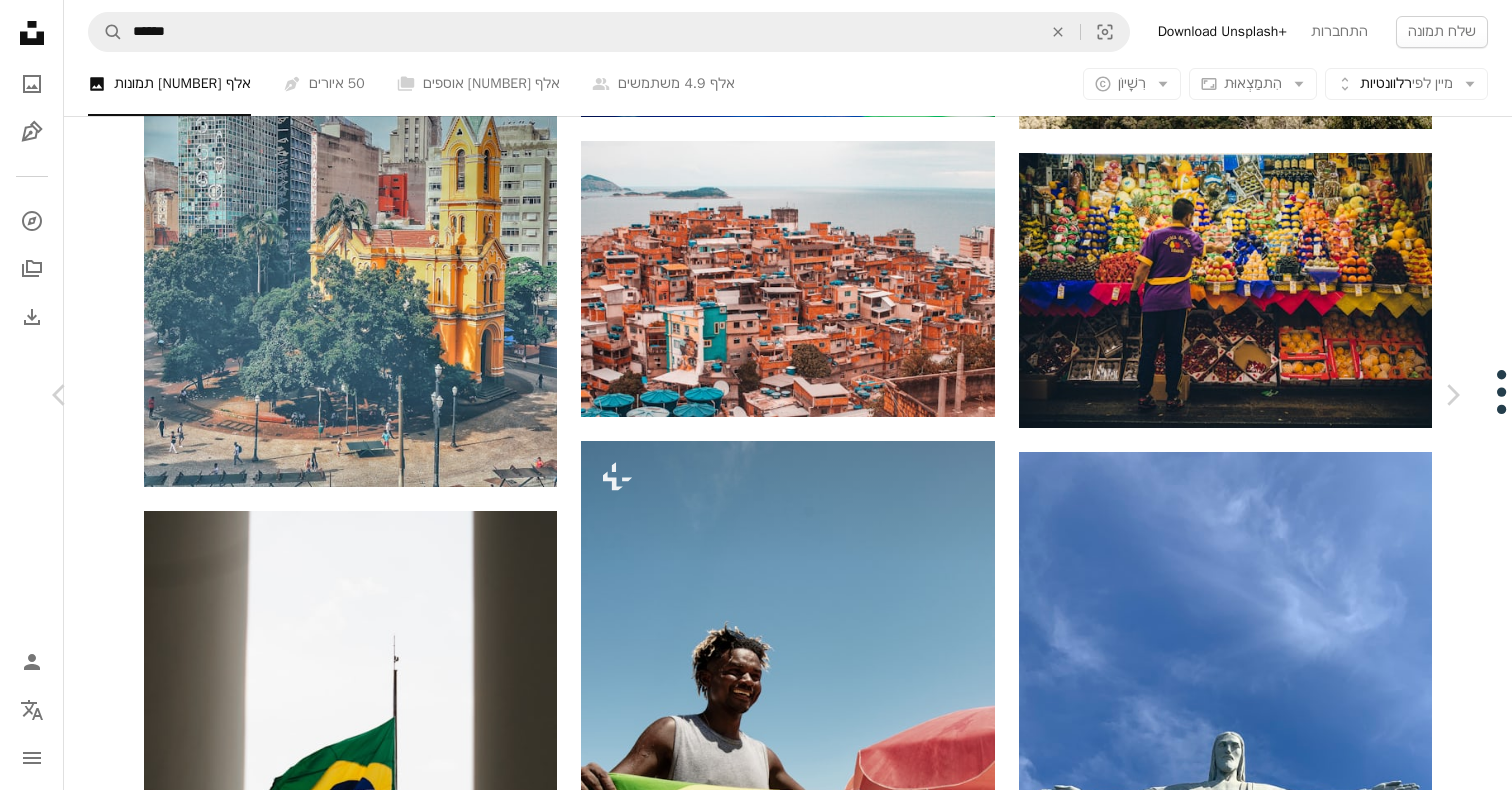 scroll, scrollTop: 0, scrollLeft: 0, axis: both 